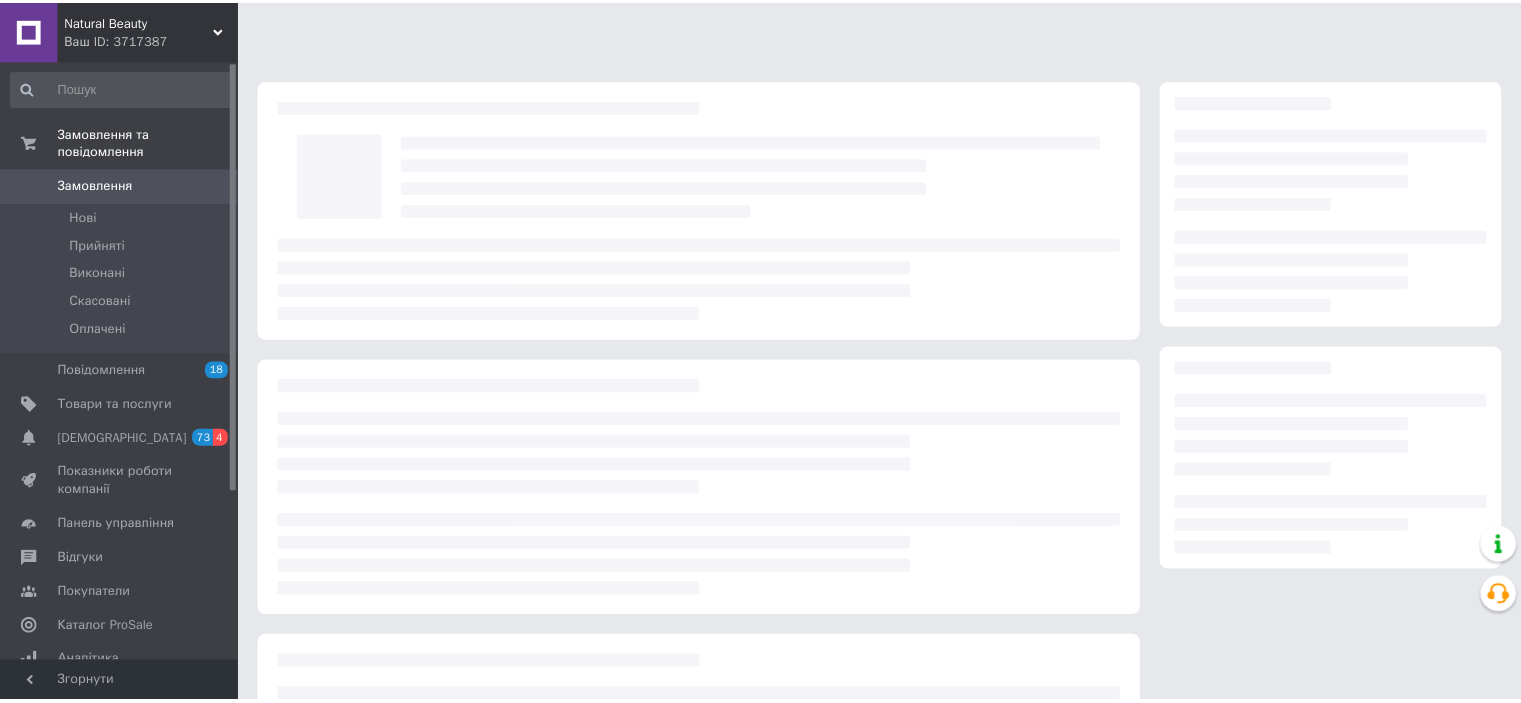 scroll, scrollTop: 0, scrollLeft: 0, axis: both 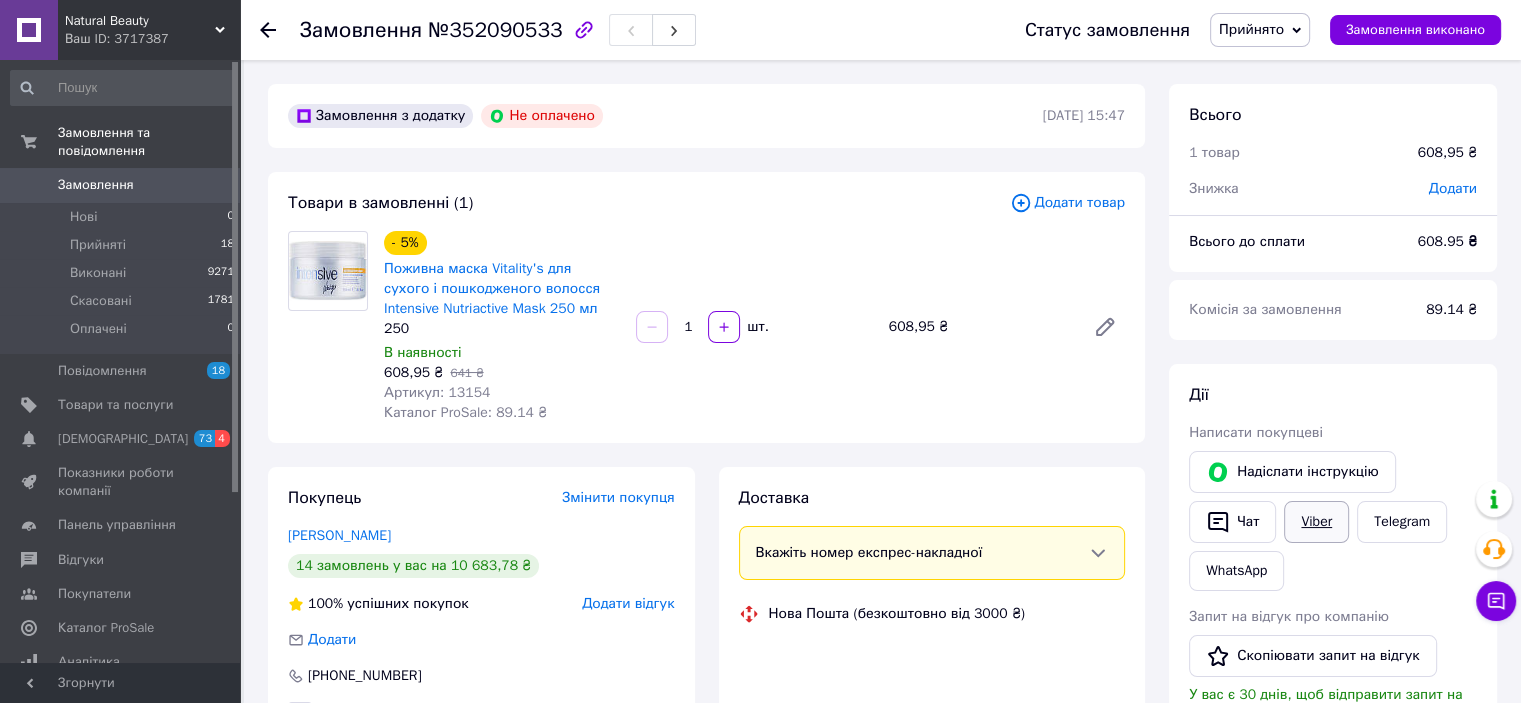 click on "Viber" at bounding box center (1316, 522) 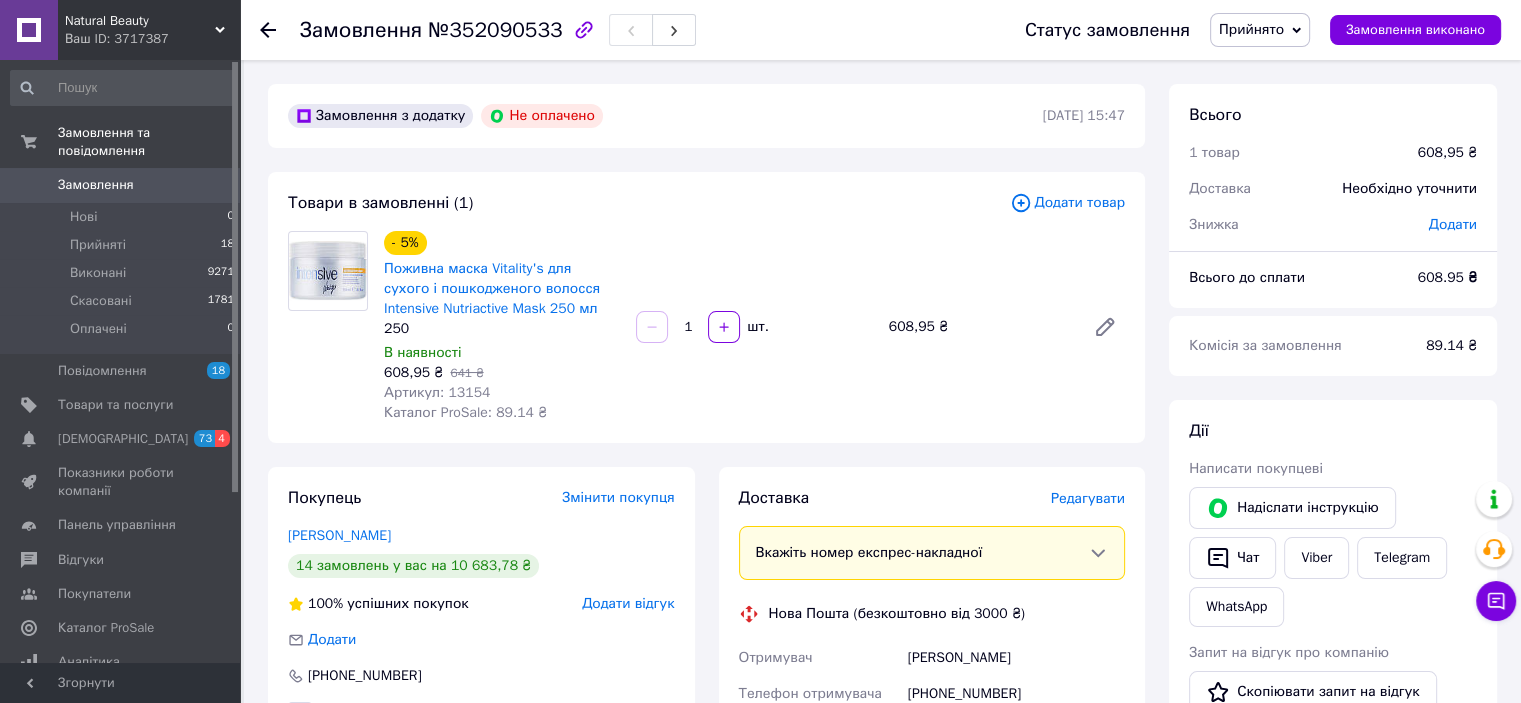 click on "Замовлення" at bounding box center [96, 185] 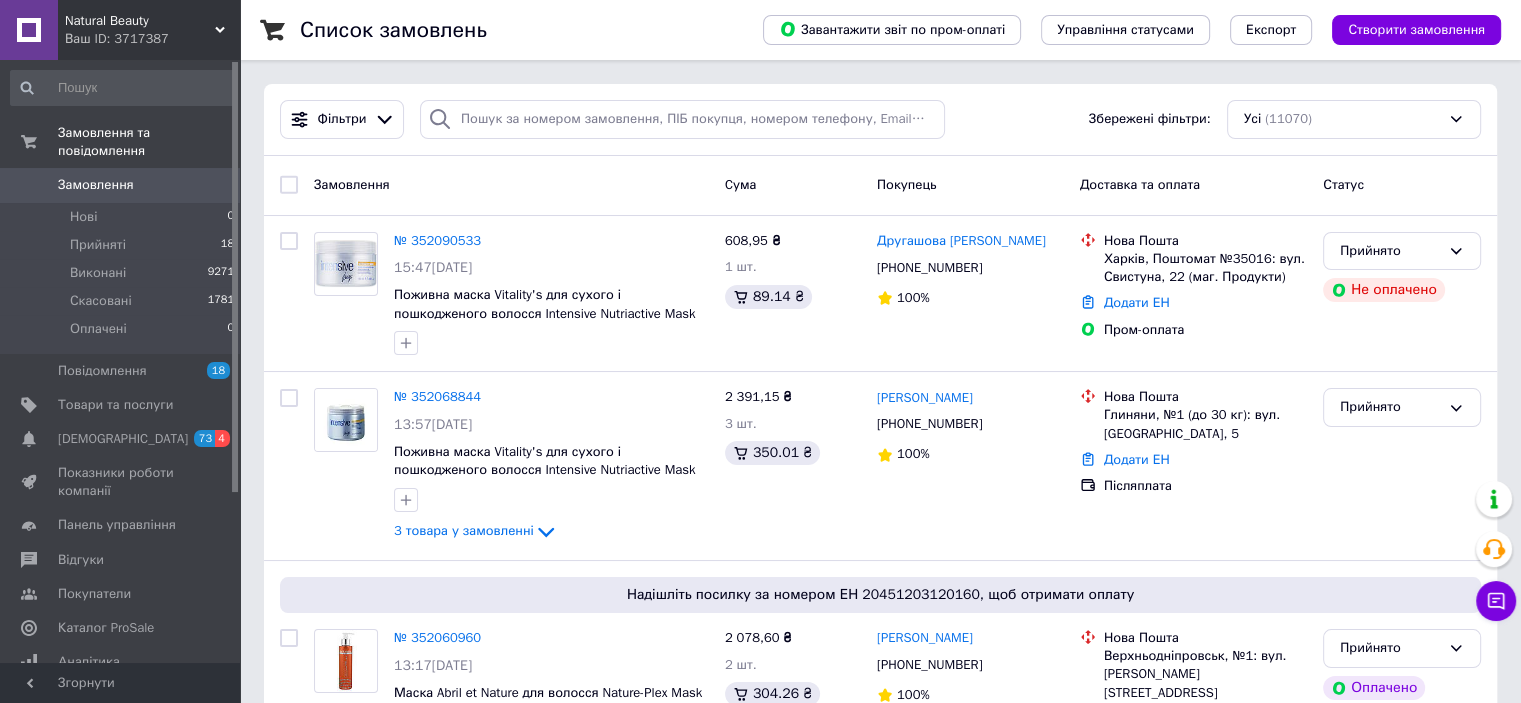 click on "Замовлення" at bounding box center (121, 185) 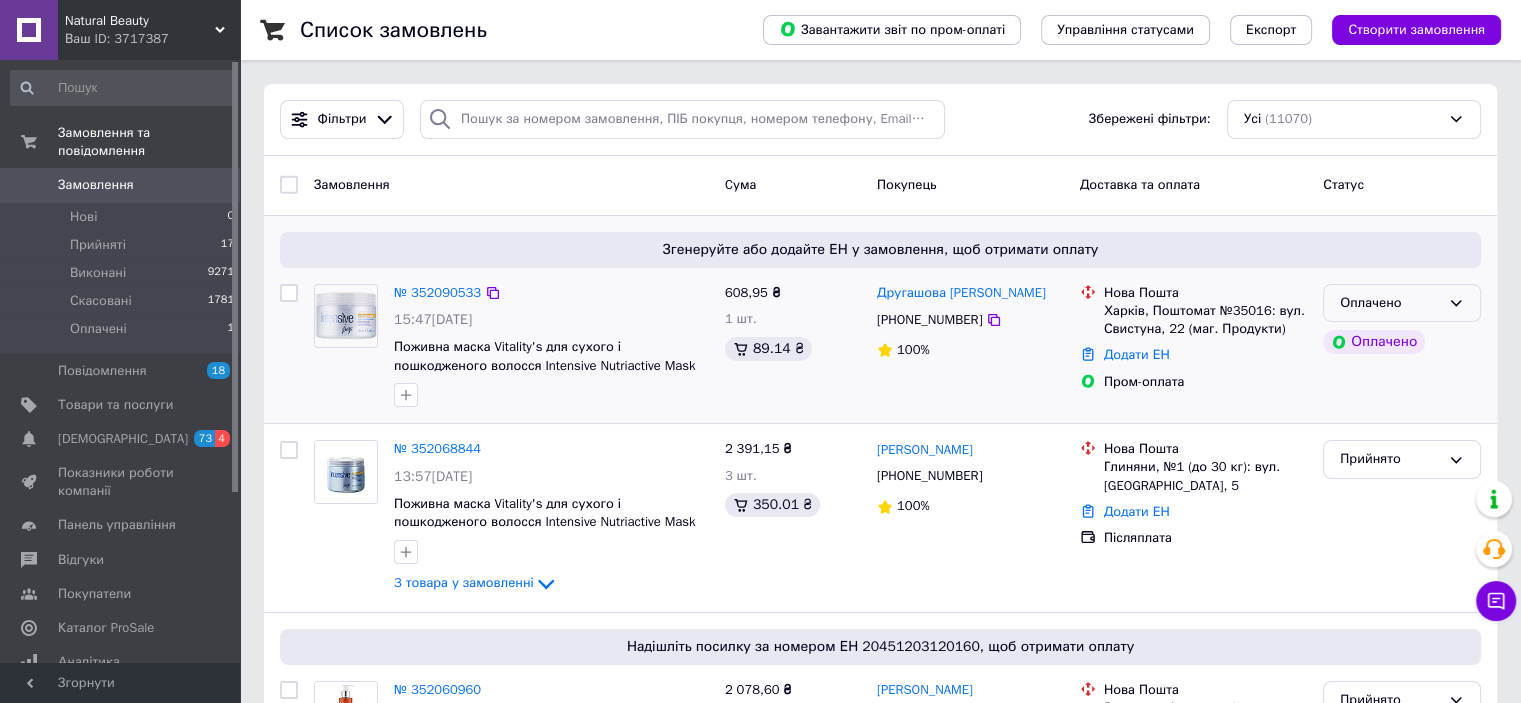click on "Оплачено" at bounding box center [1390, 303] 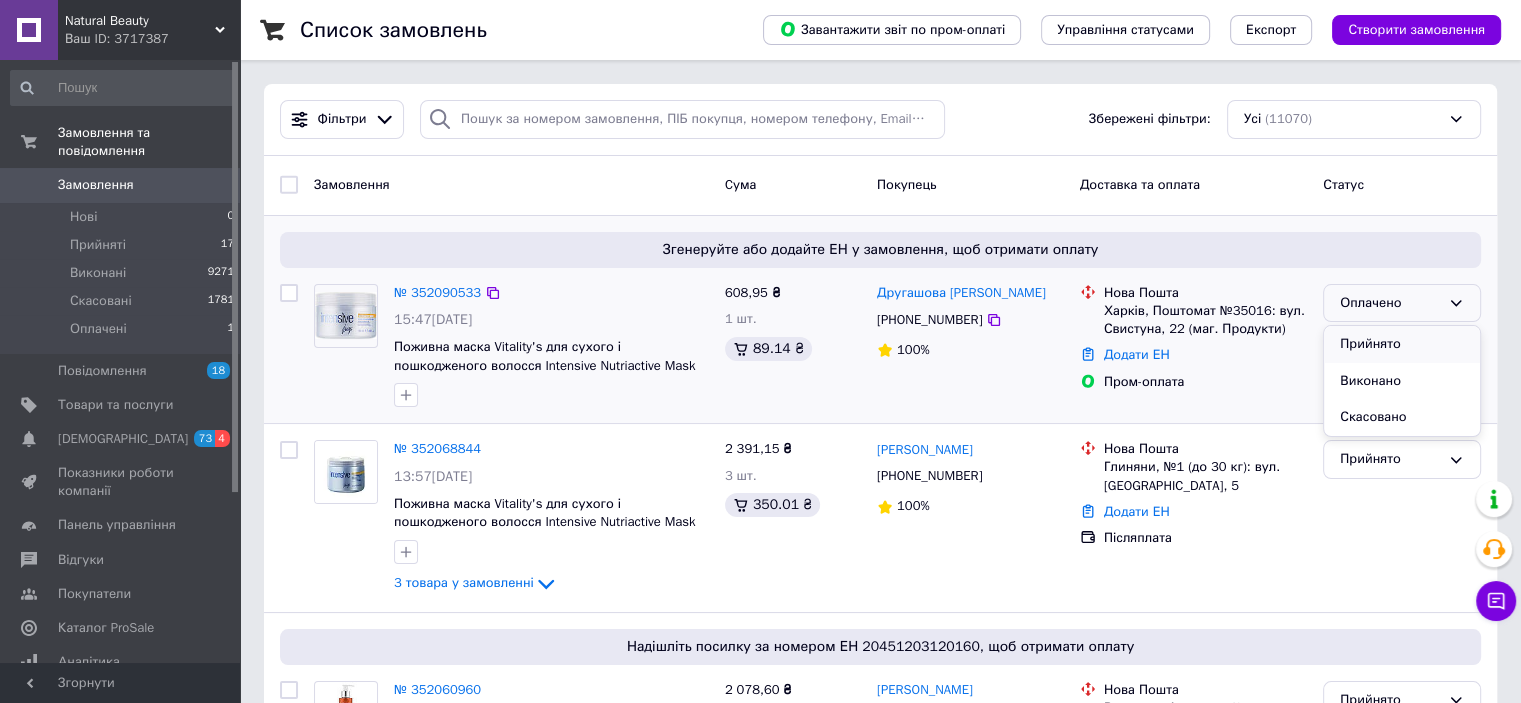 click on "Прийнято" at bounding box center [1402, 344] 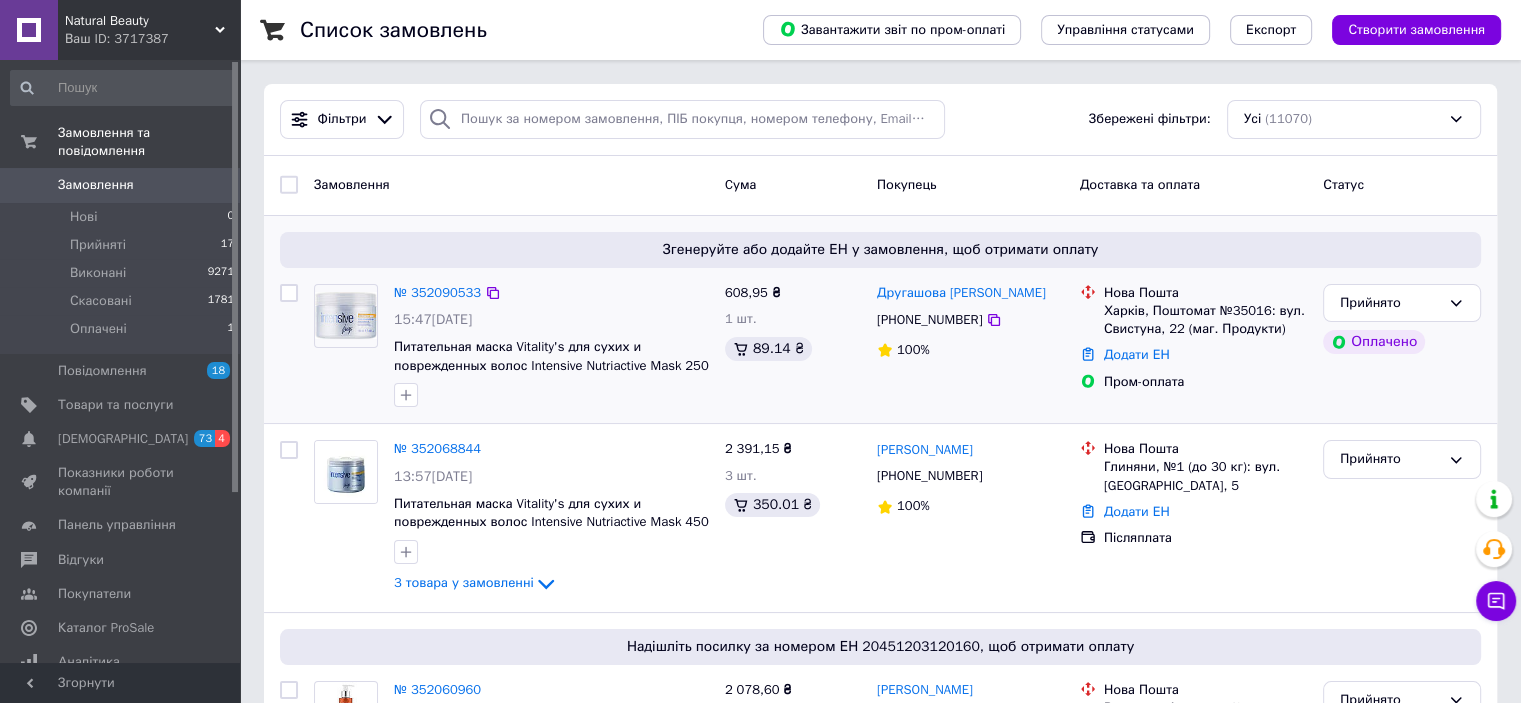 click at bounding box center (346, 315) 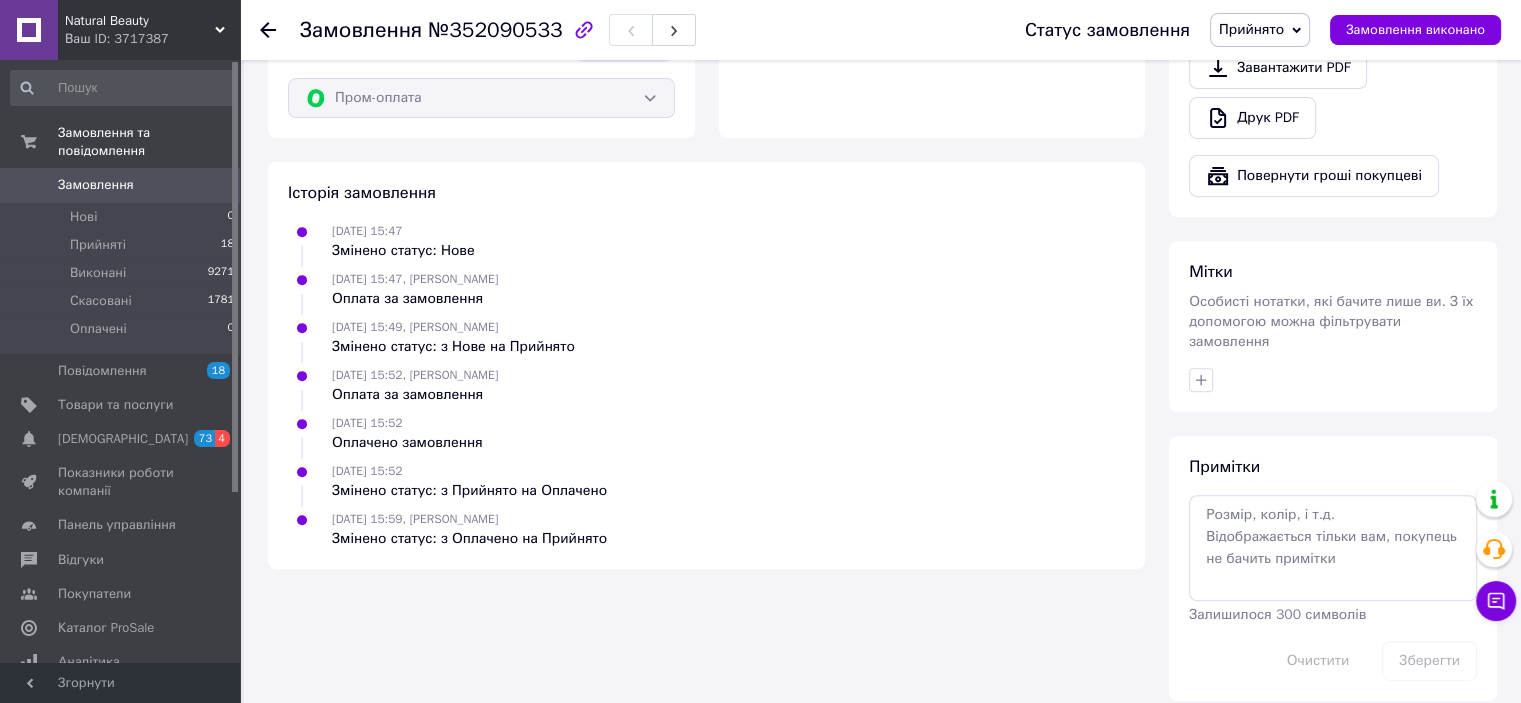 scroll, scrollTop: 444, scrollLeft: 0, axis: vertical 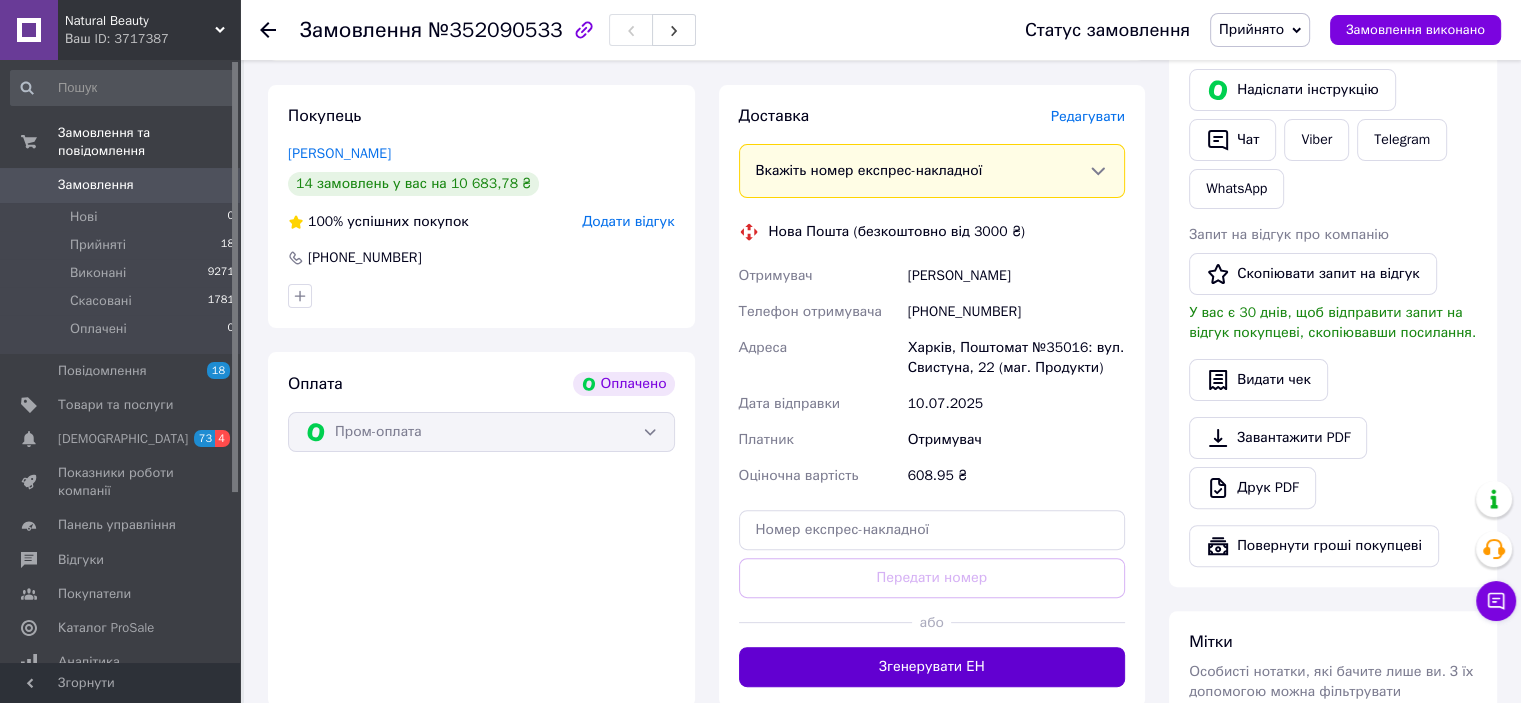 click on "Згенерувати ЕН" at bounding box center [932, 667] 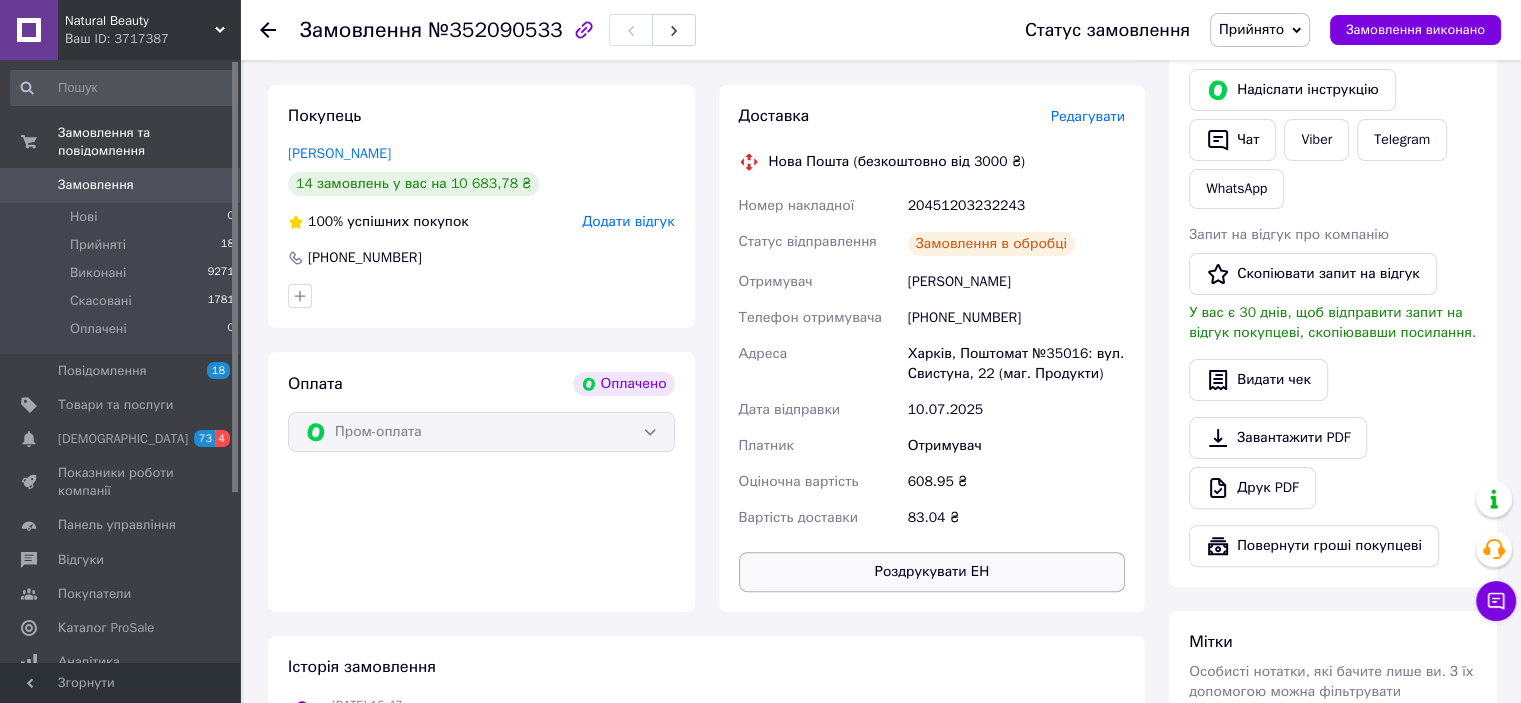 click on "Роздрукувати ЕН" at bounding box center [932, 572] 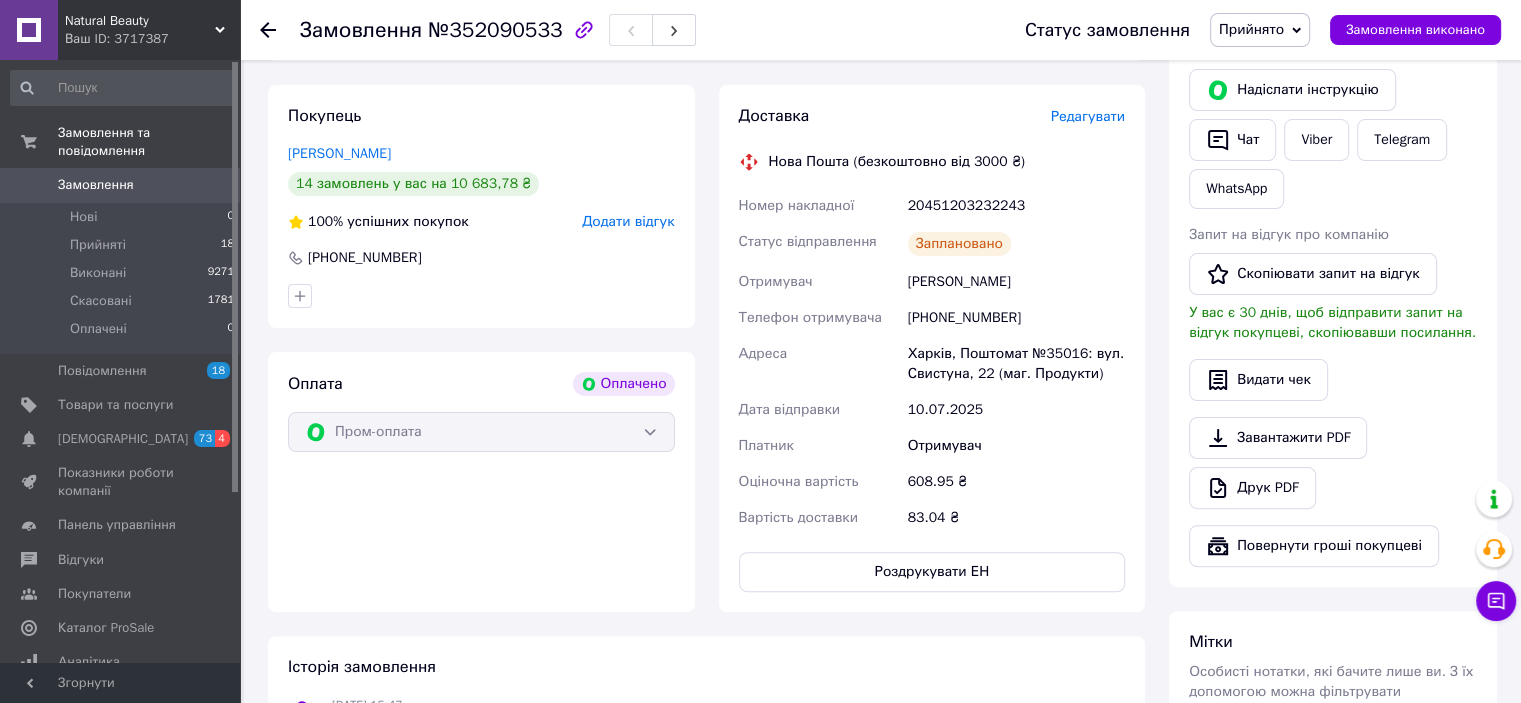 click on "Замовлення" at bounding box center [121, 185] 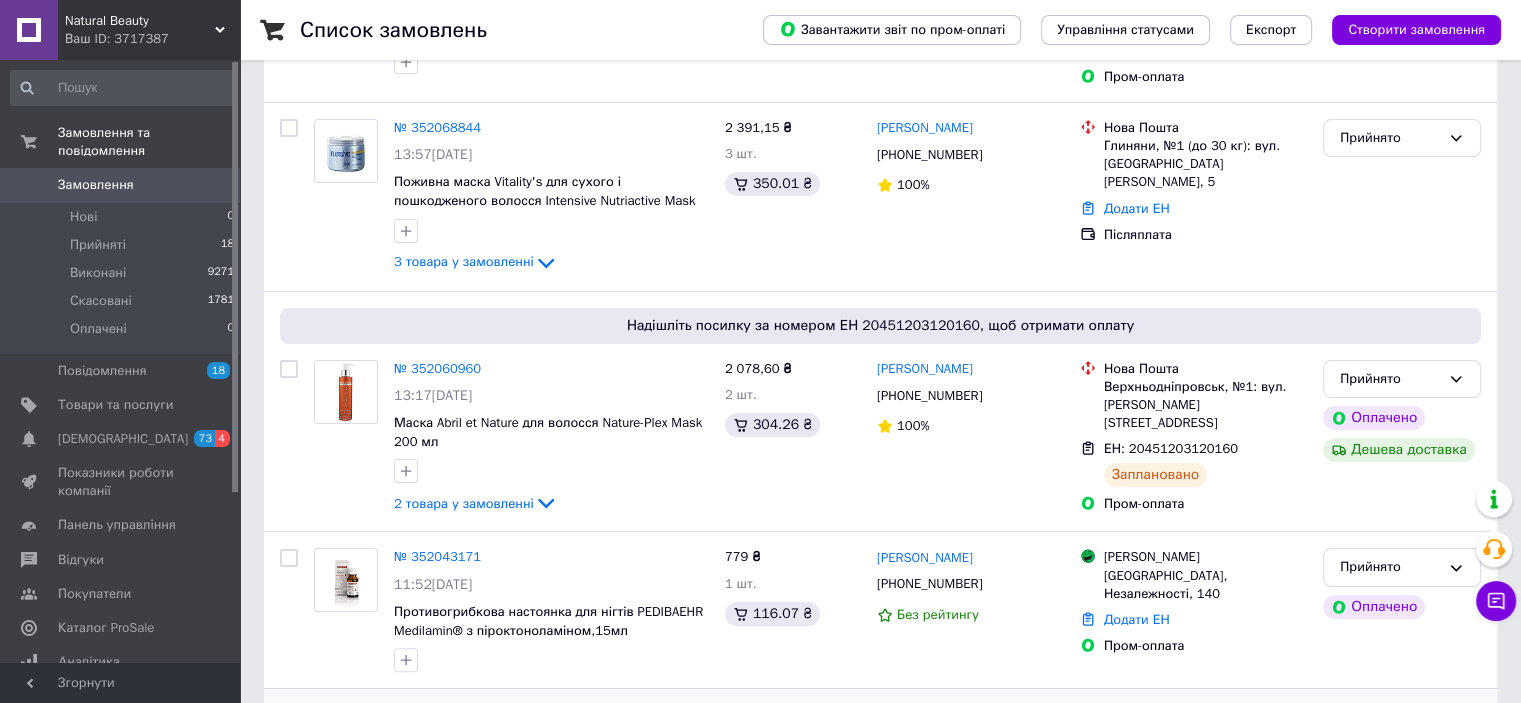 scroll, scrollTop: 666, scrollLeft: 0, axis: vertical 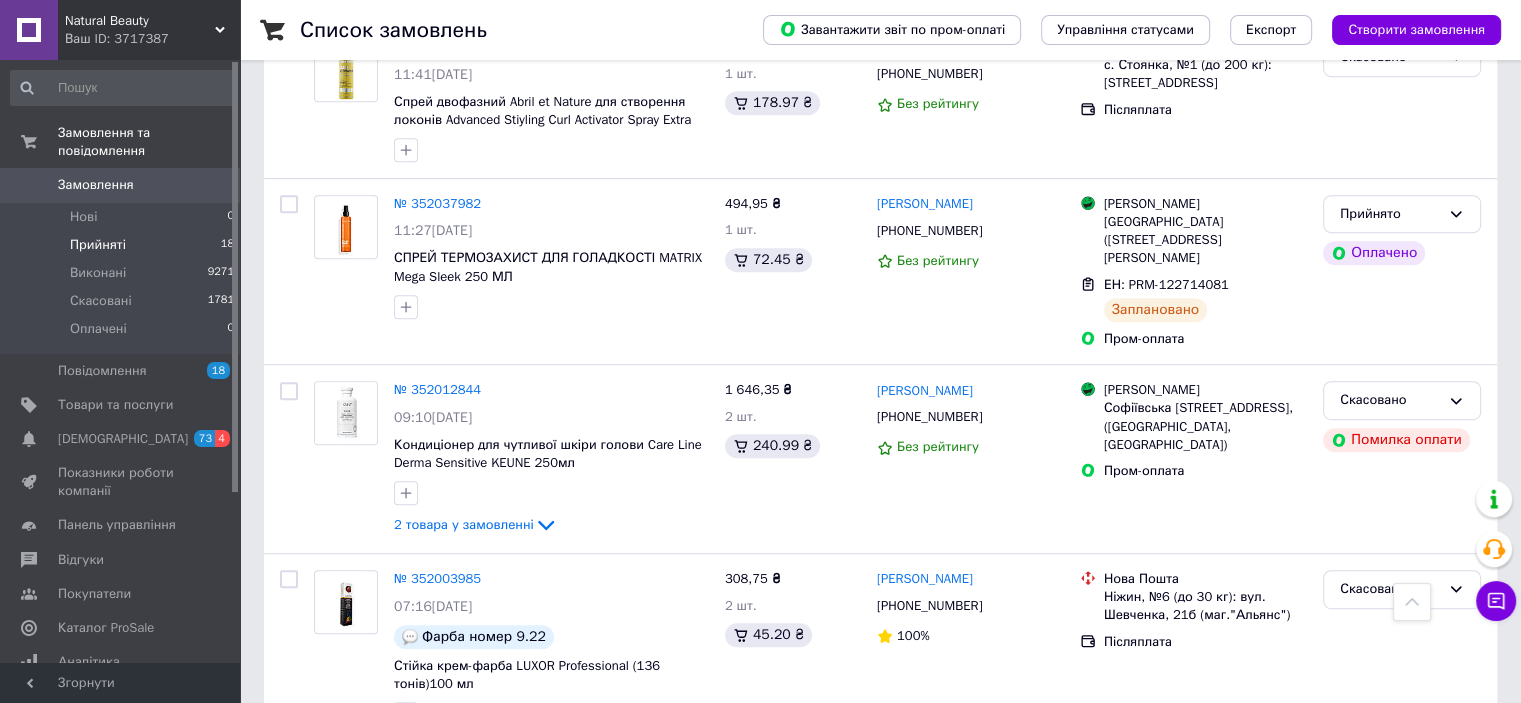 click on "Прийняті 18" at bounding box center [123, 245] 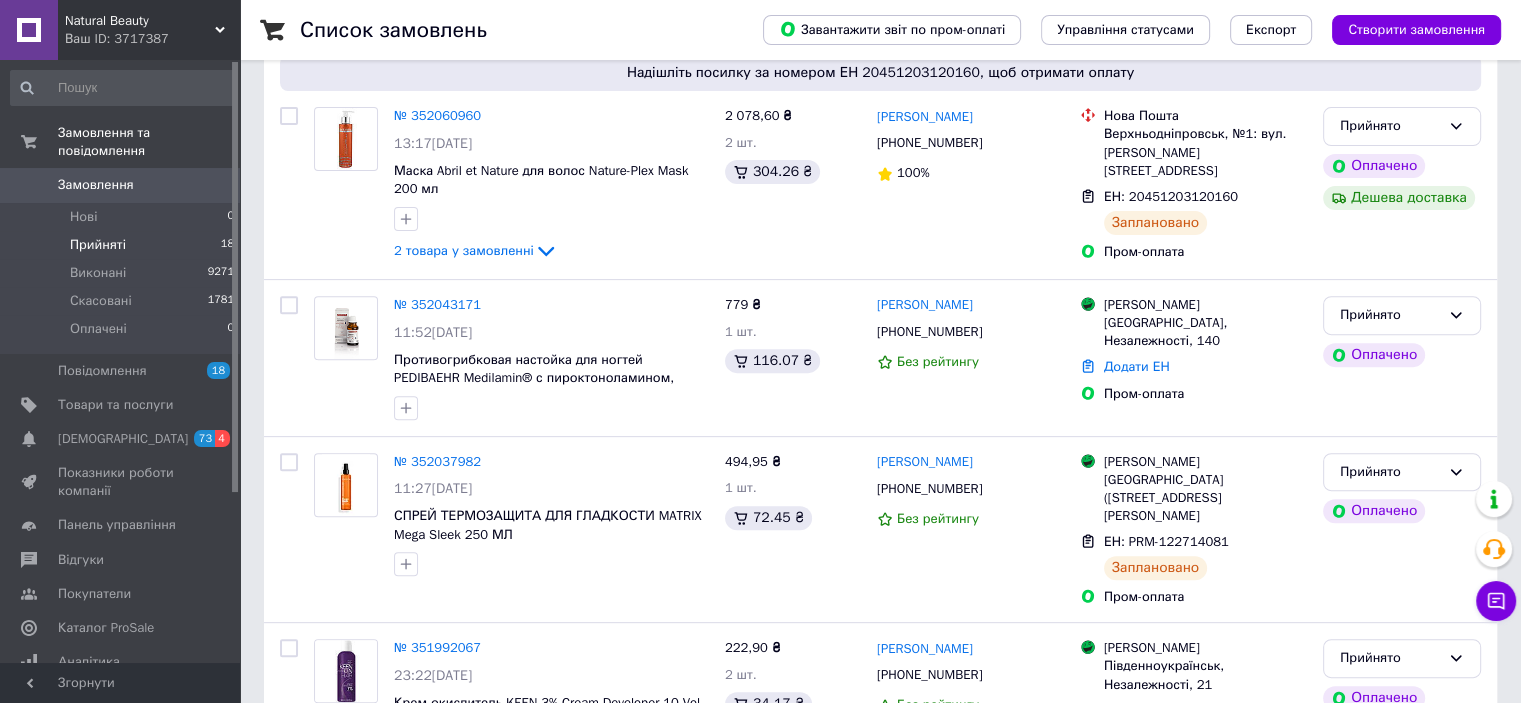 scroll, scrollTop: 666, scrollLeft: 0, axis: vertical 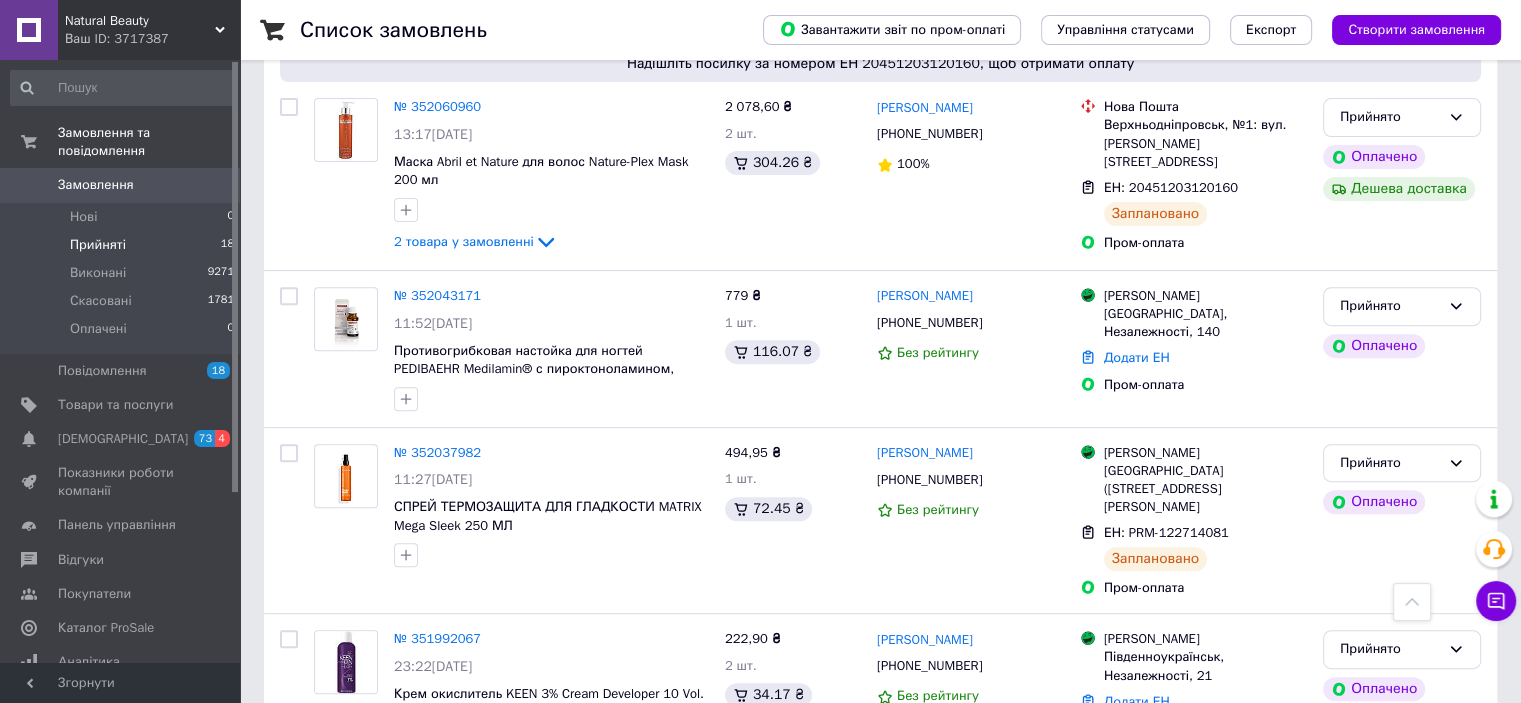 click on "Прийняті 18" at bounding box center [123, 245] 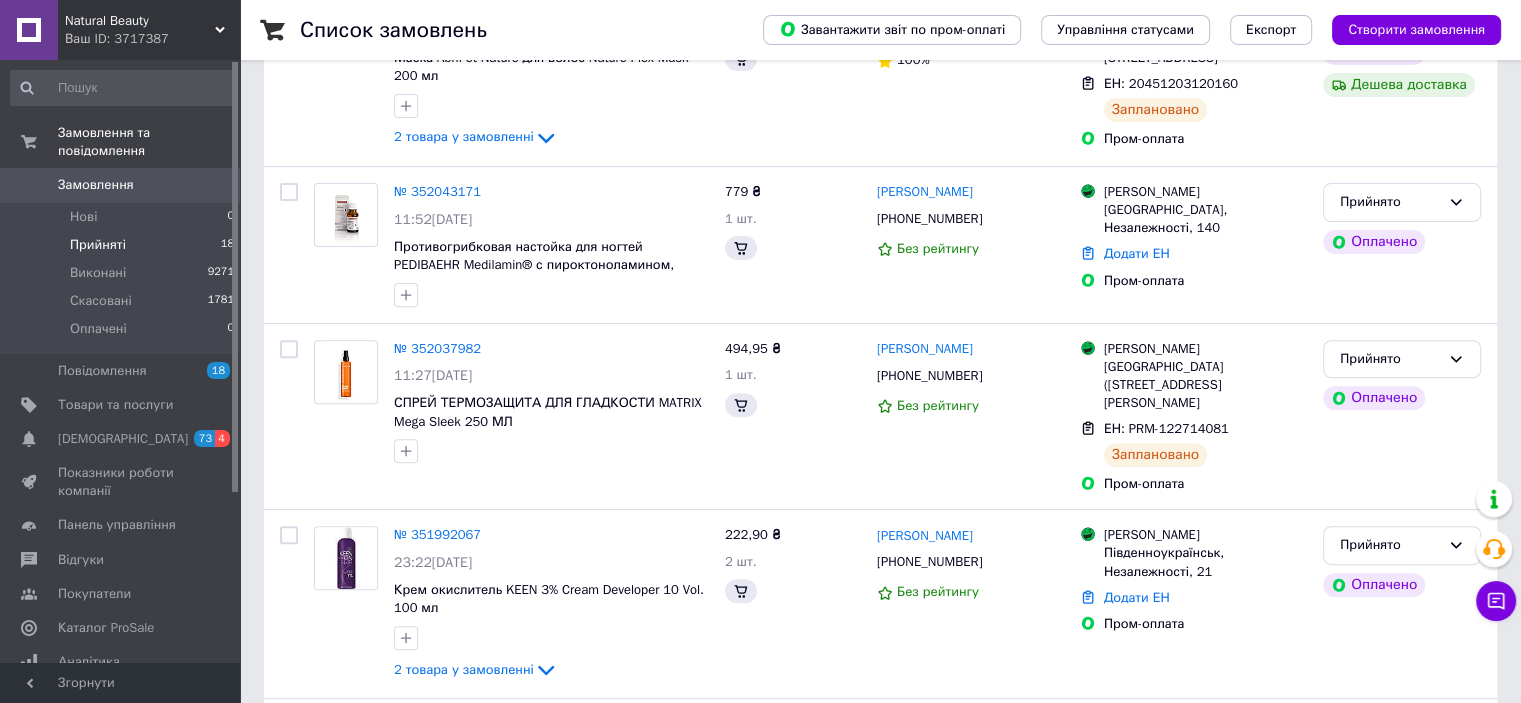 scroll, scrollTop: 0, scrollLeft: 0, axis: both 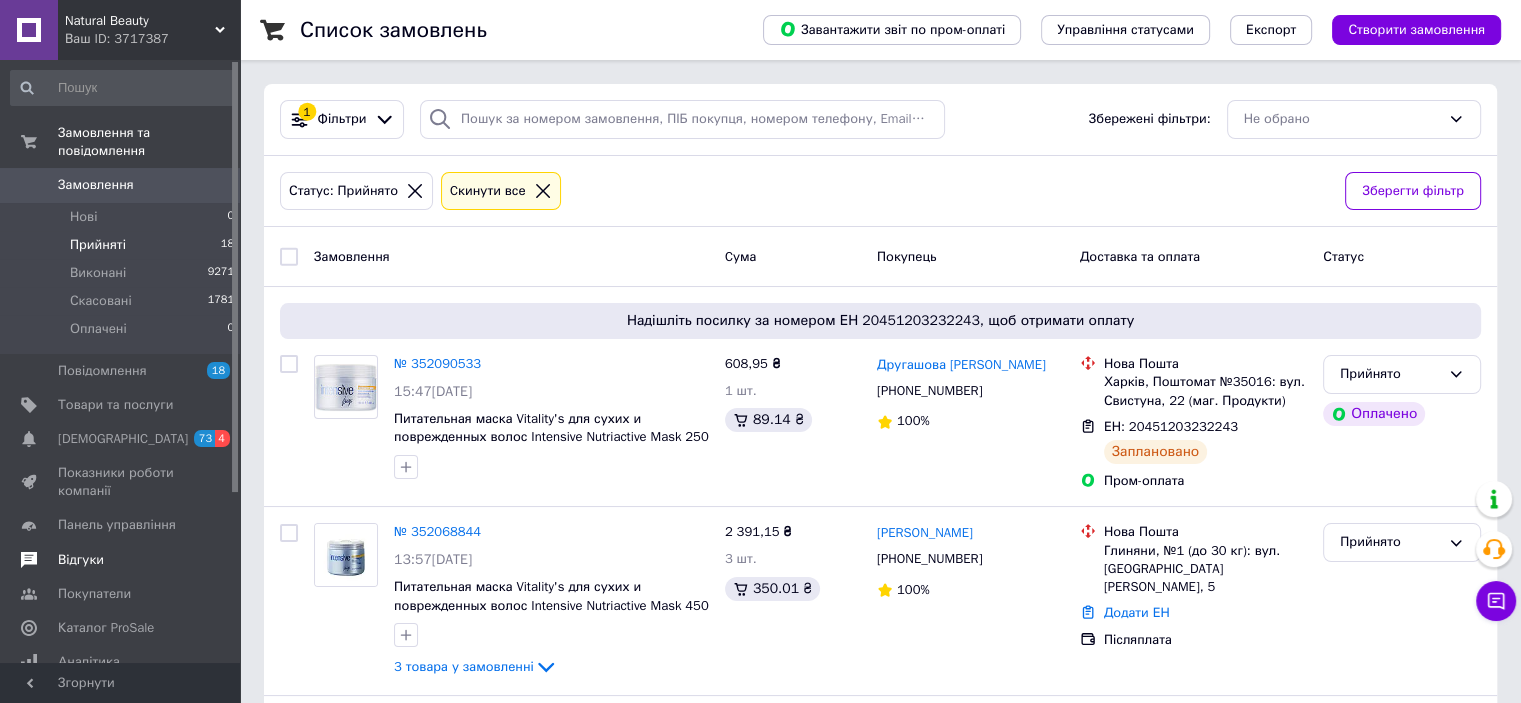 click on "Відгуки" at bounding box center [81, 560] 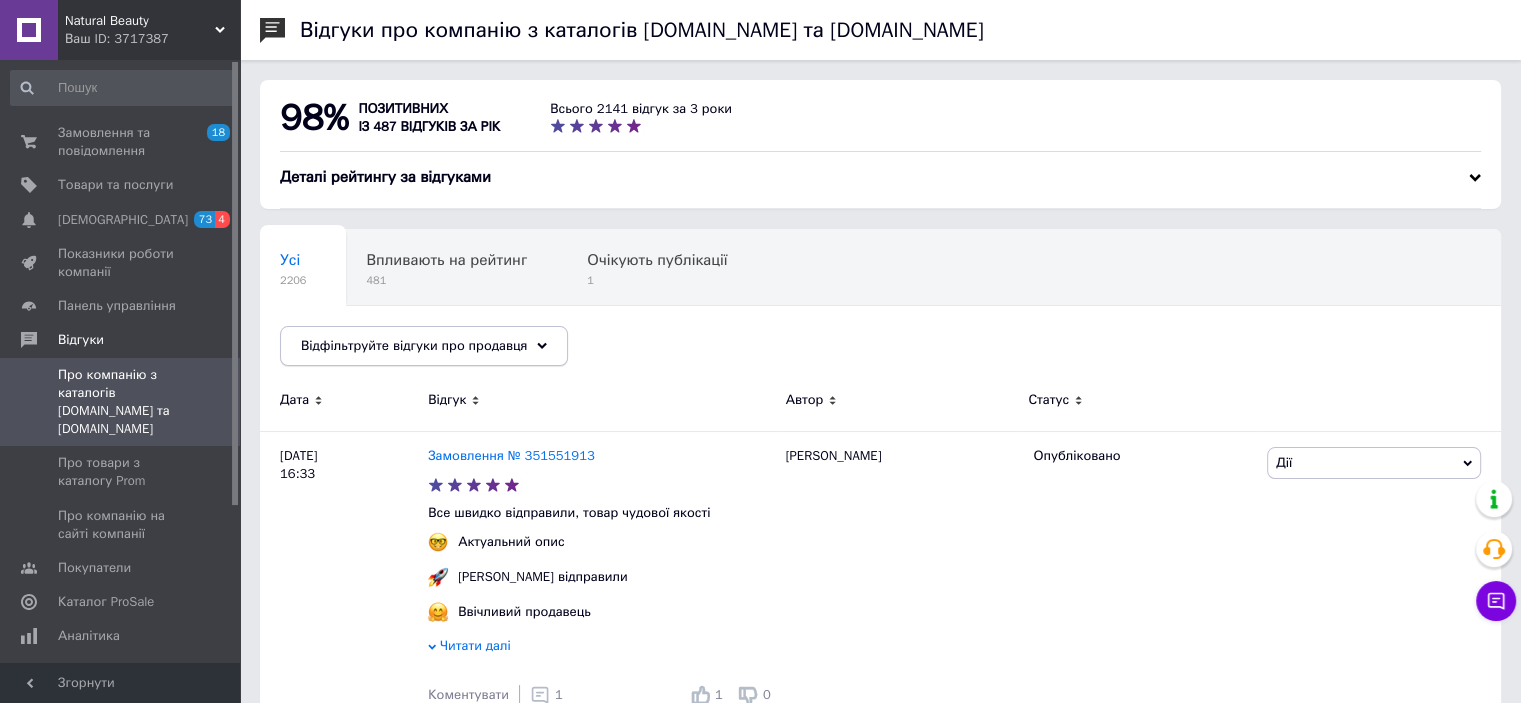 click 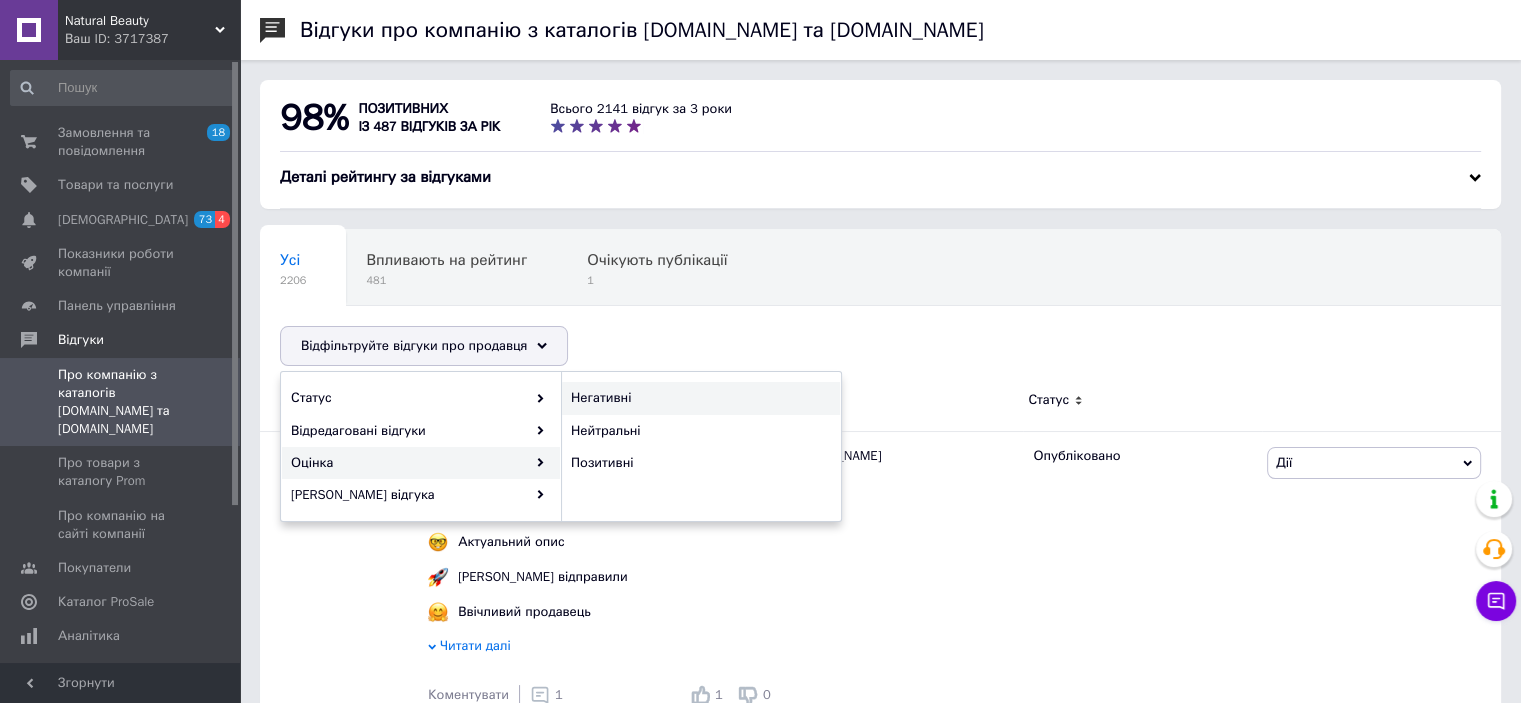 click on "Негативні" at bounding box center (698, 398) 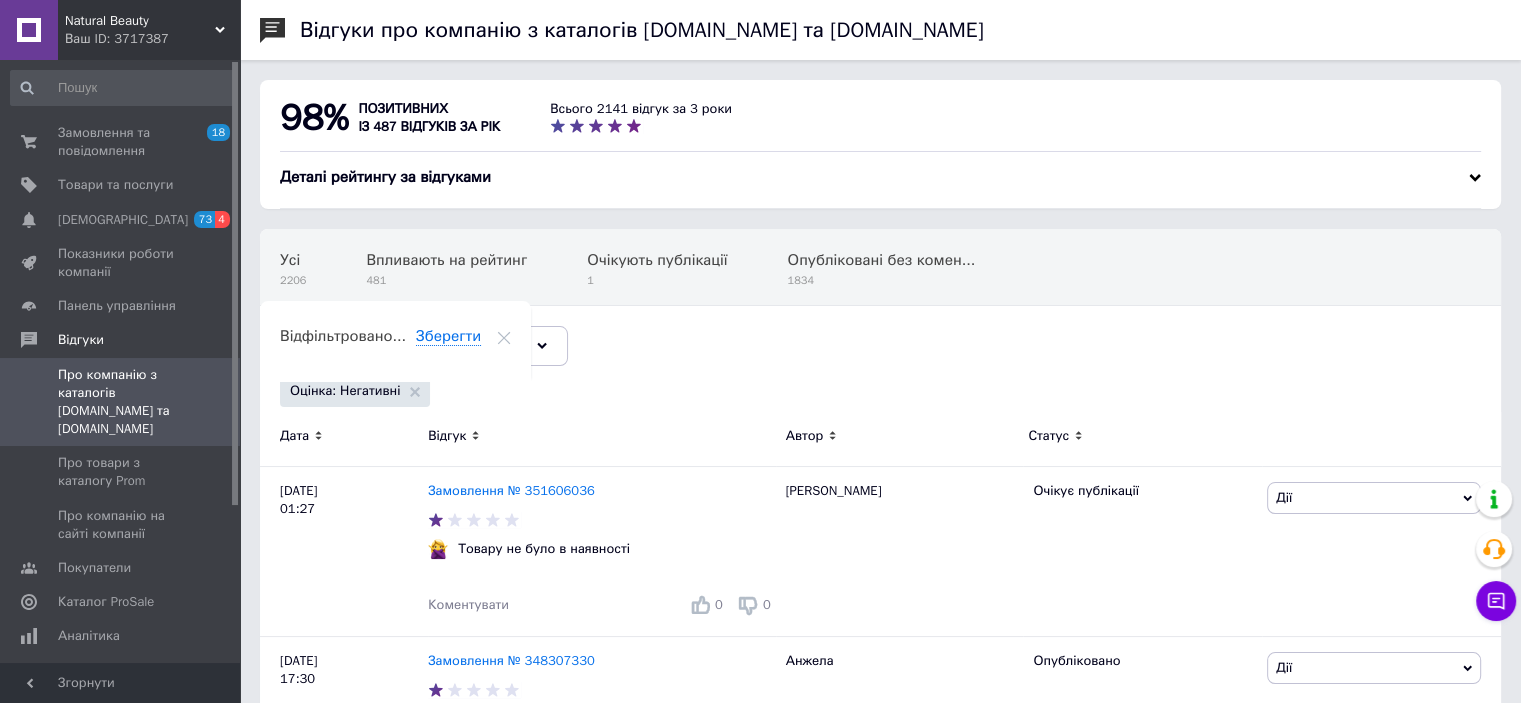scroll, scrollTop: 333, scrollLeft: 0, axis: vertical 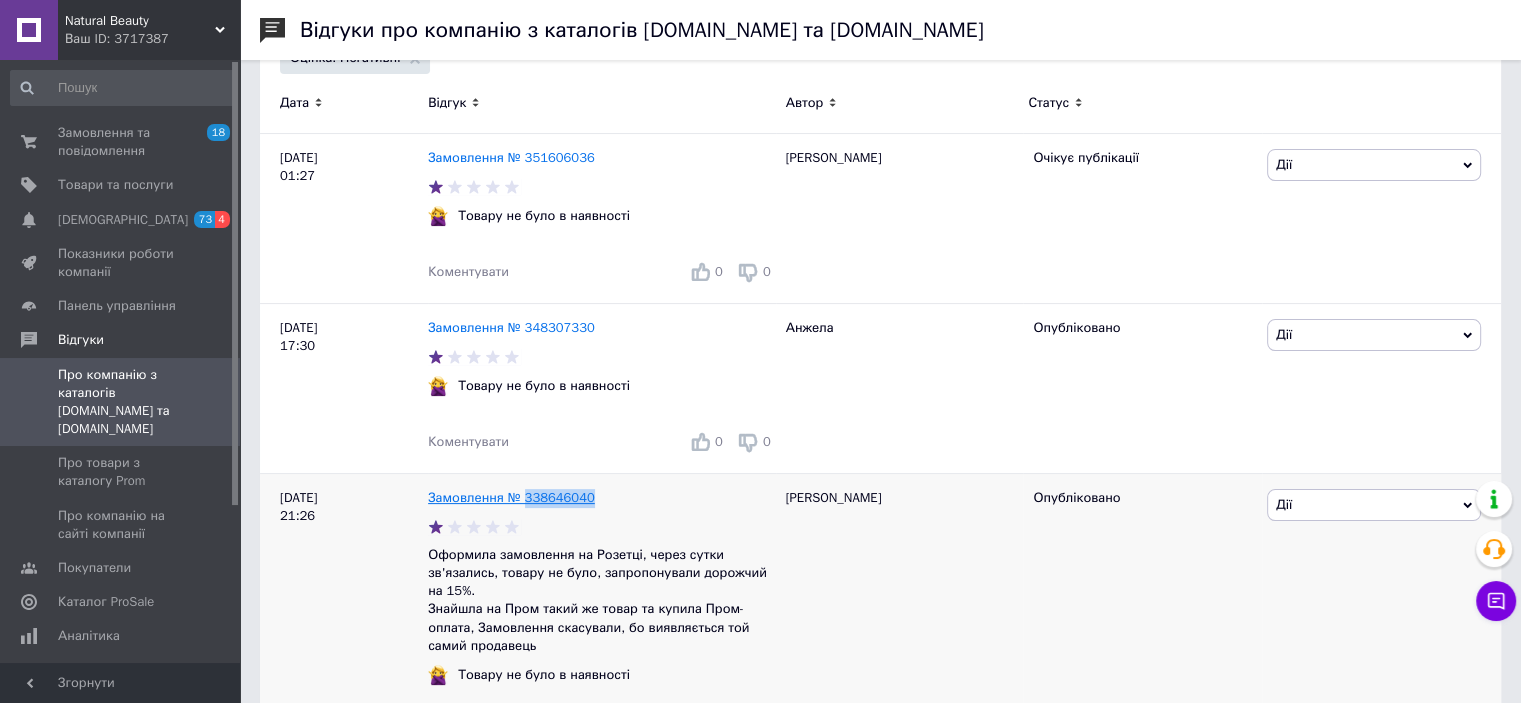 drag, startPoint x: 592, startPoint y: 499, endPoint x: 520, endPoint y: 504, distance: 72.1734 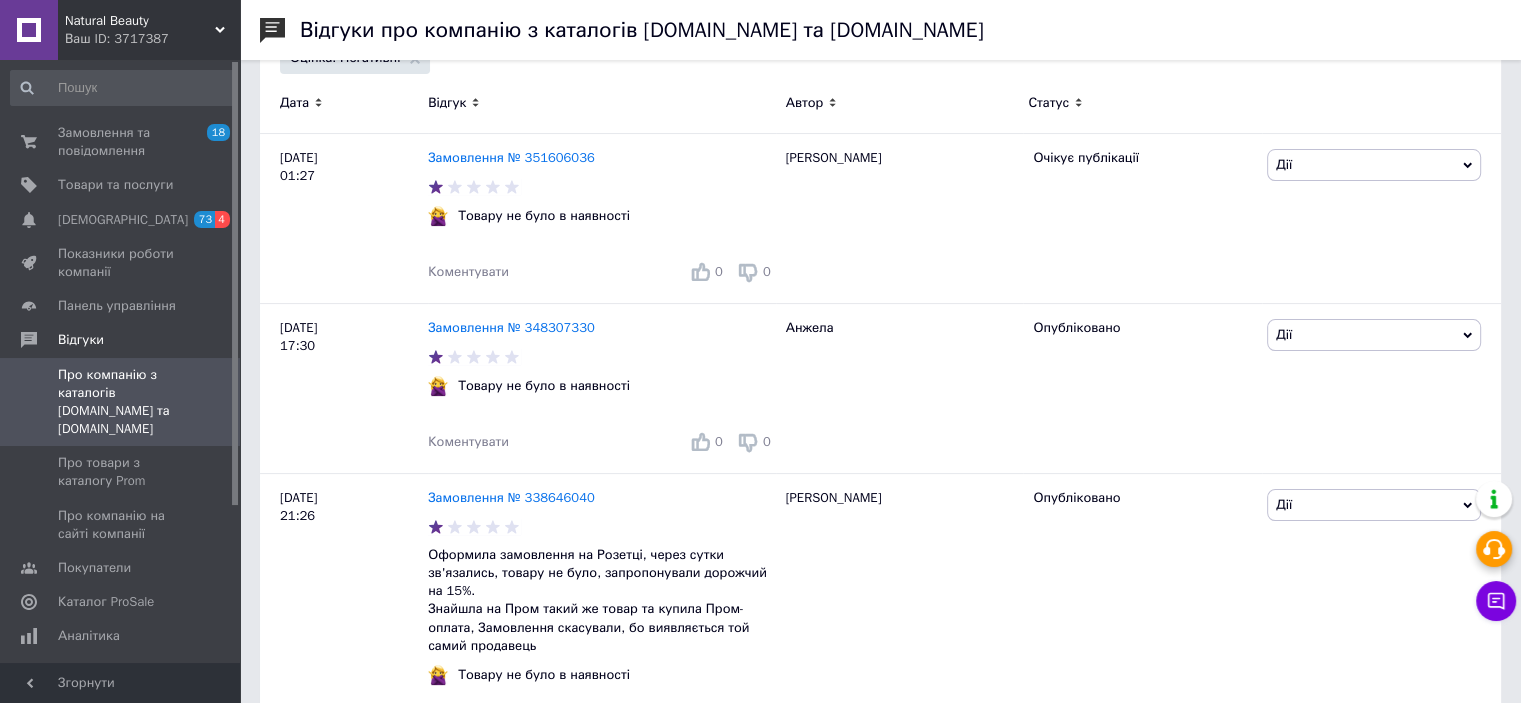 click 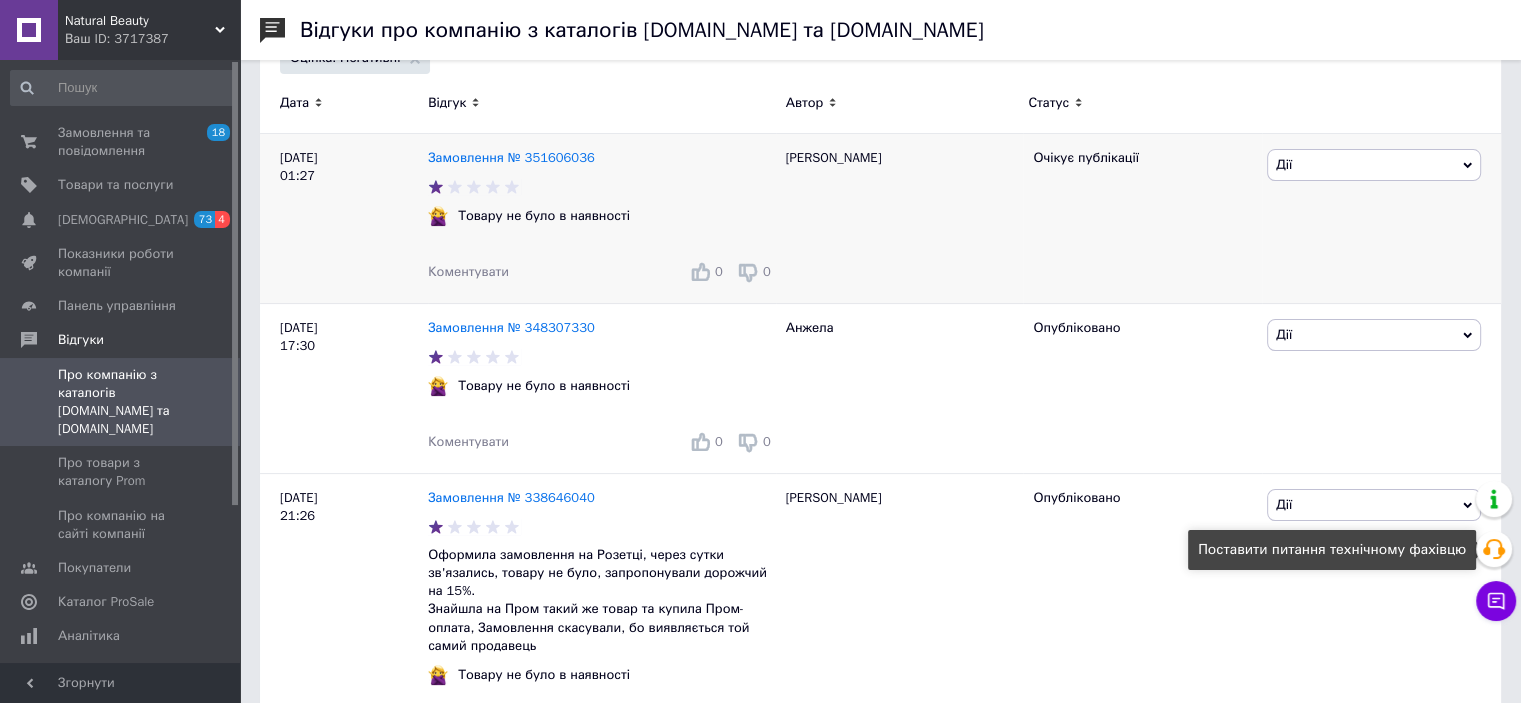 click on "Дії" at bounding box center (1374, 165) 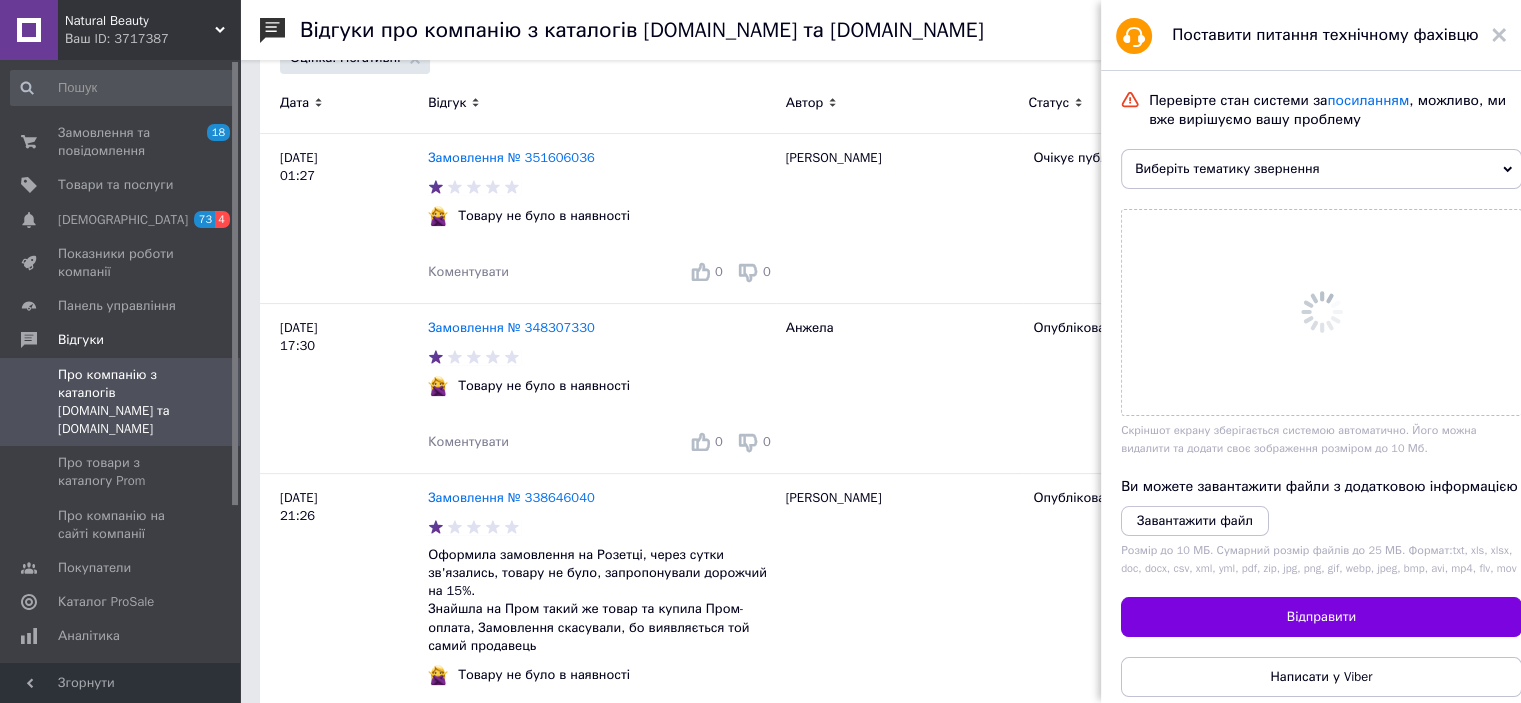 click 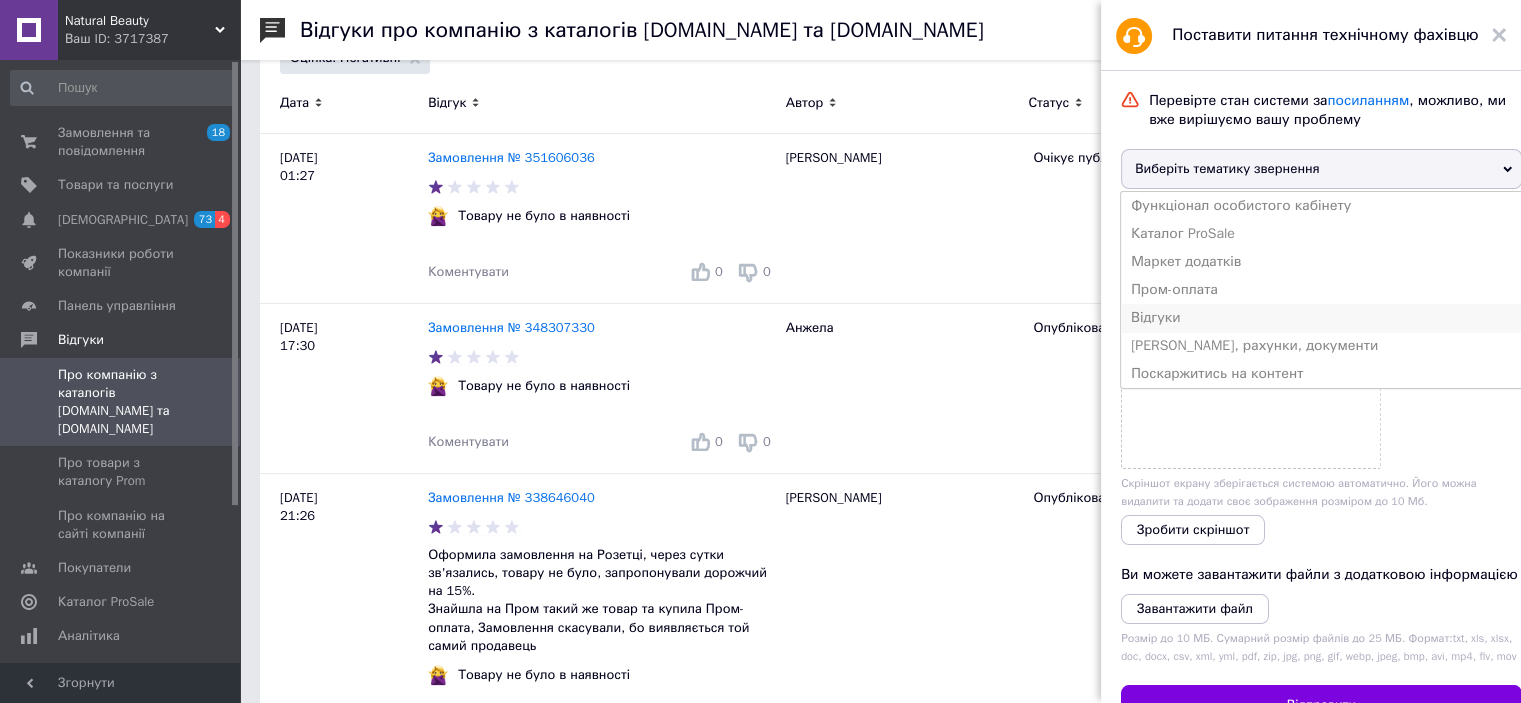 click on "Відгуки" at bounding box center (1321, 318) 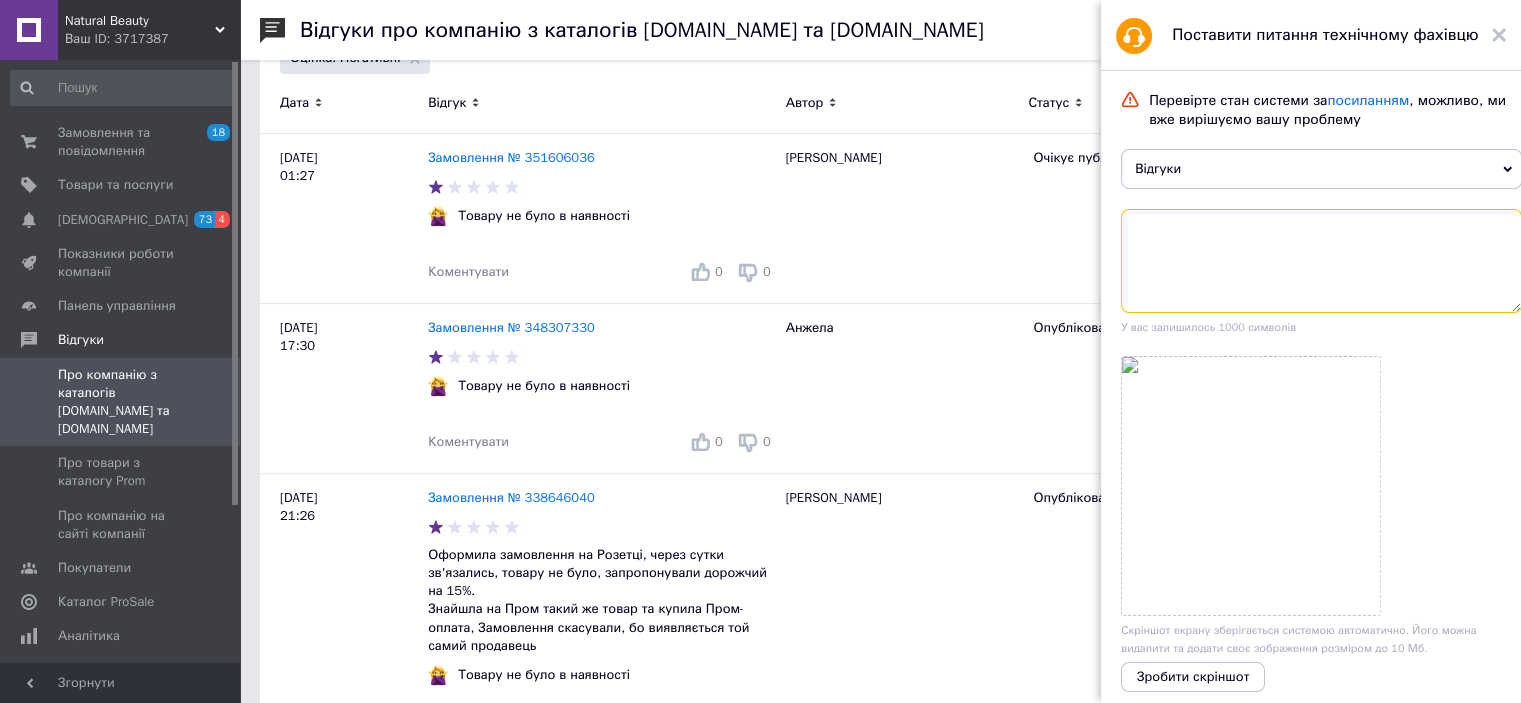 click at bounding box center [1321, 261] 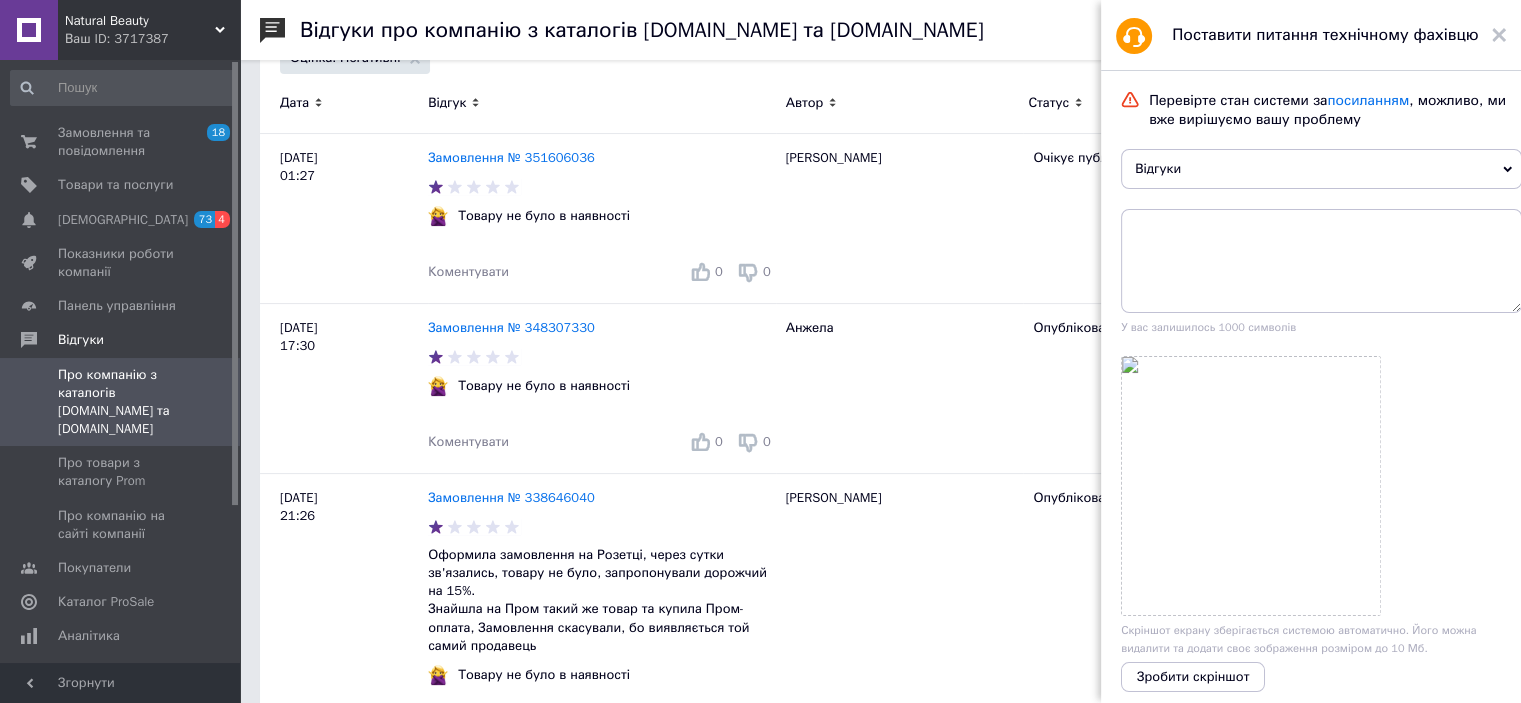 click 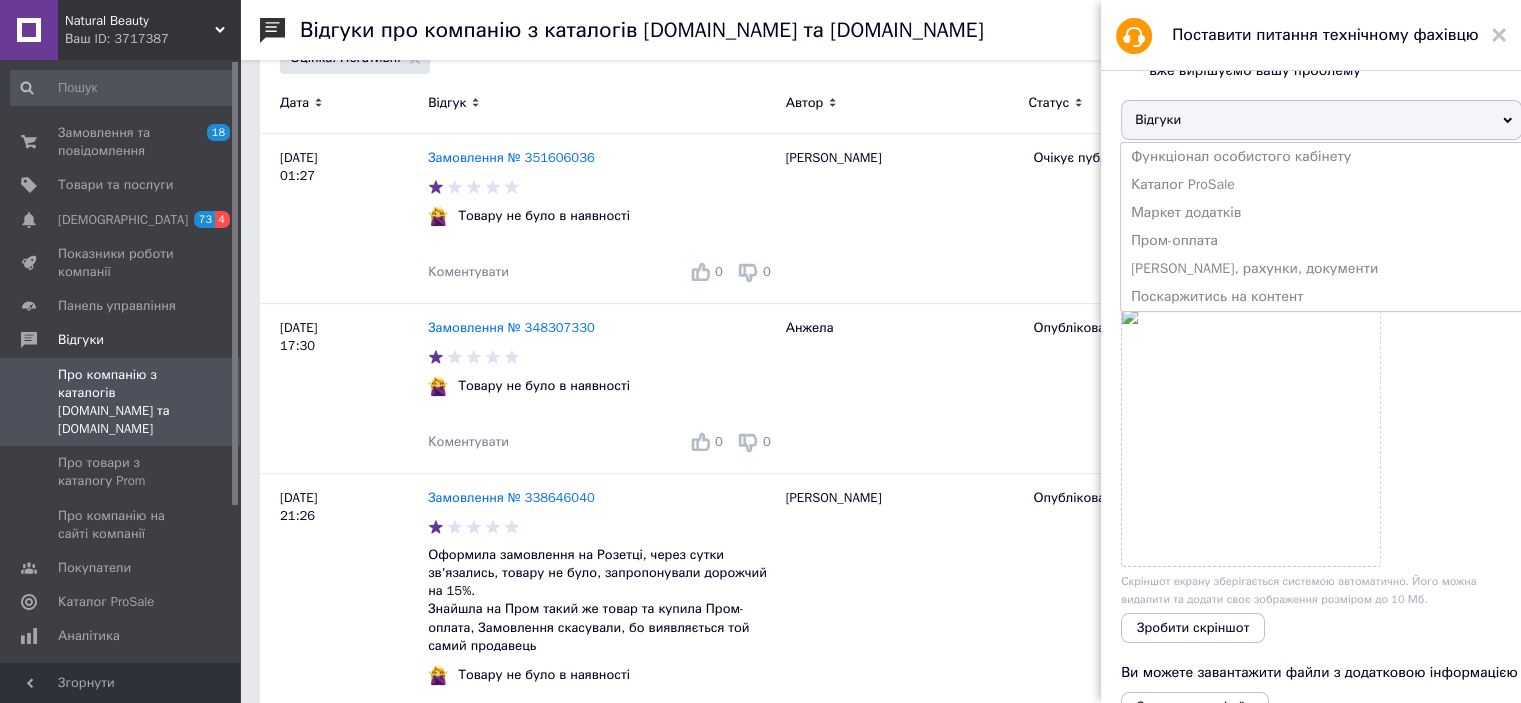 scroll, scrollTop: 0, scrollLeft: 0, axis: both 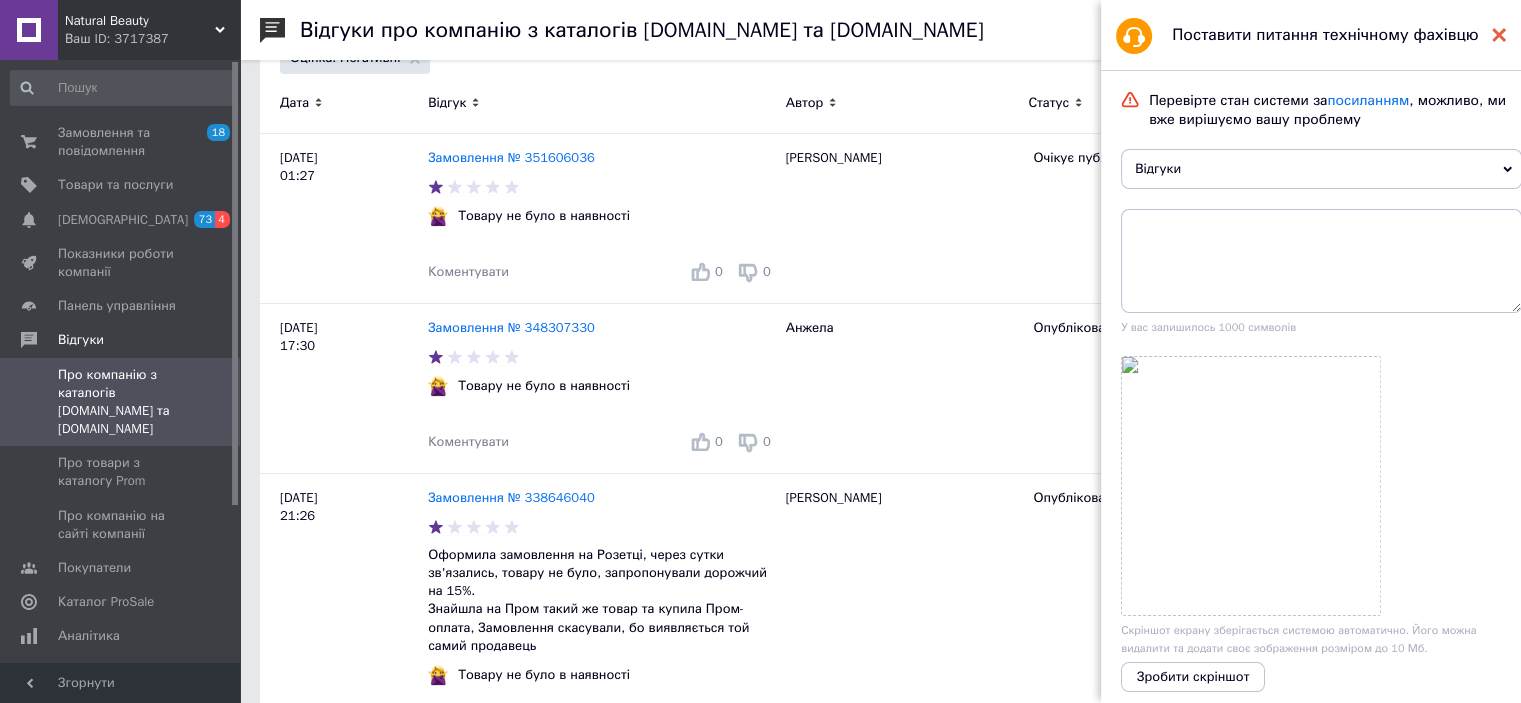click 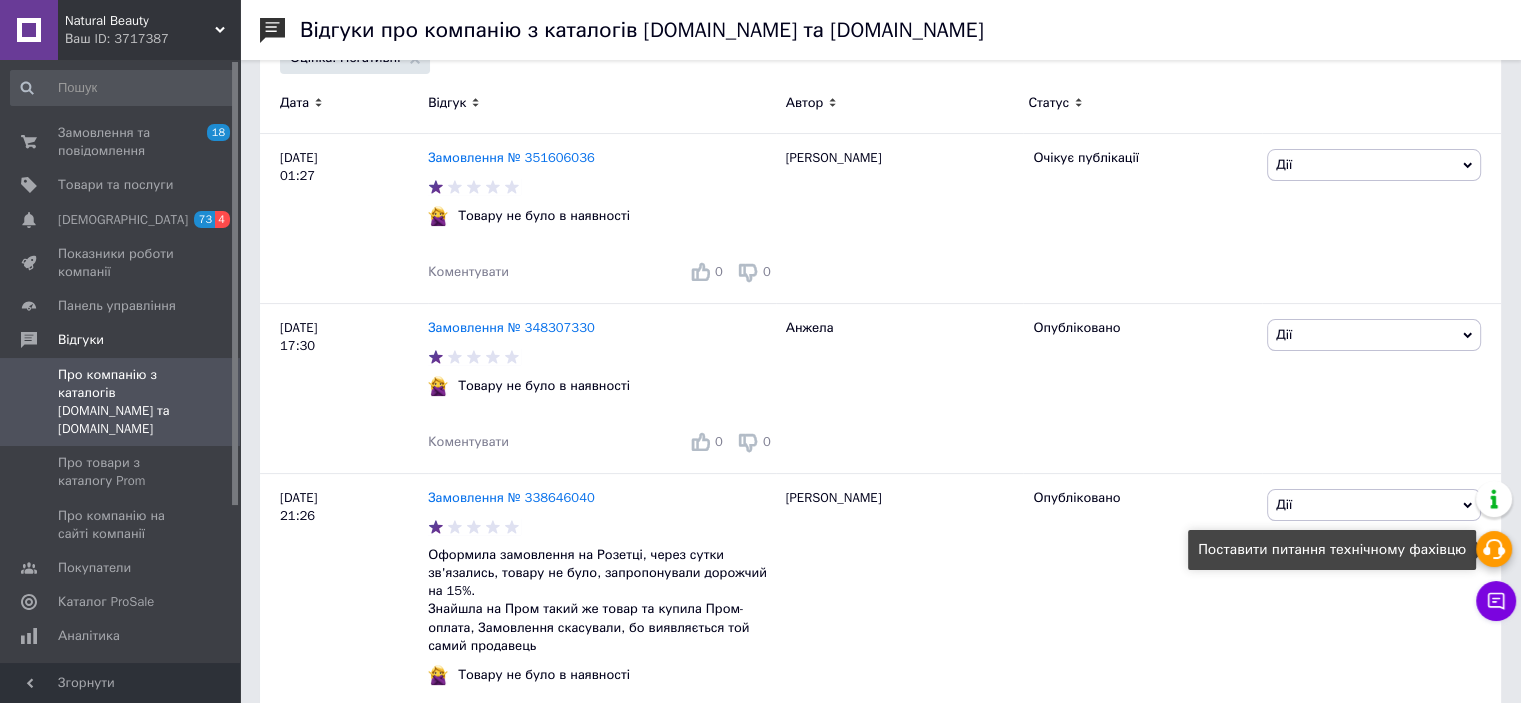 click 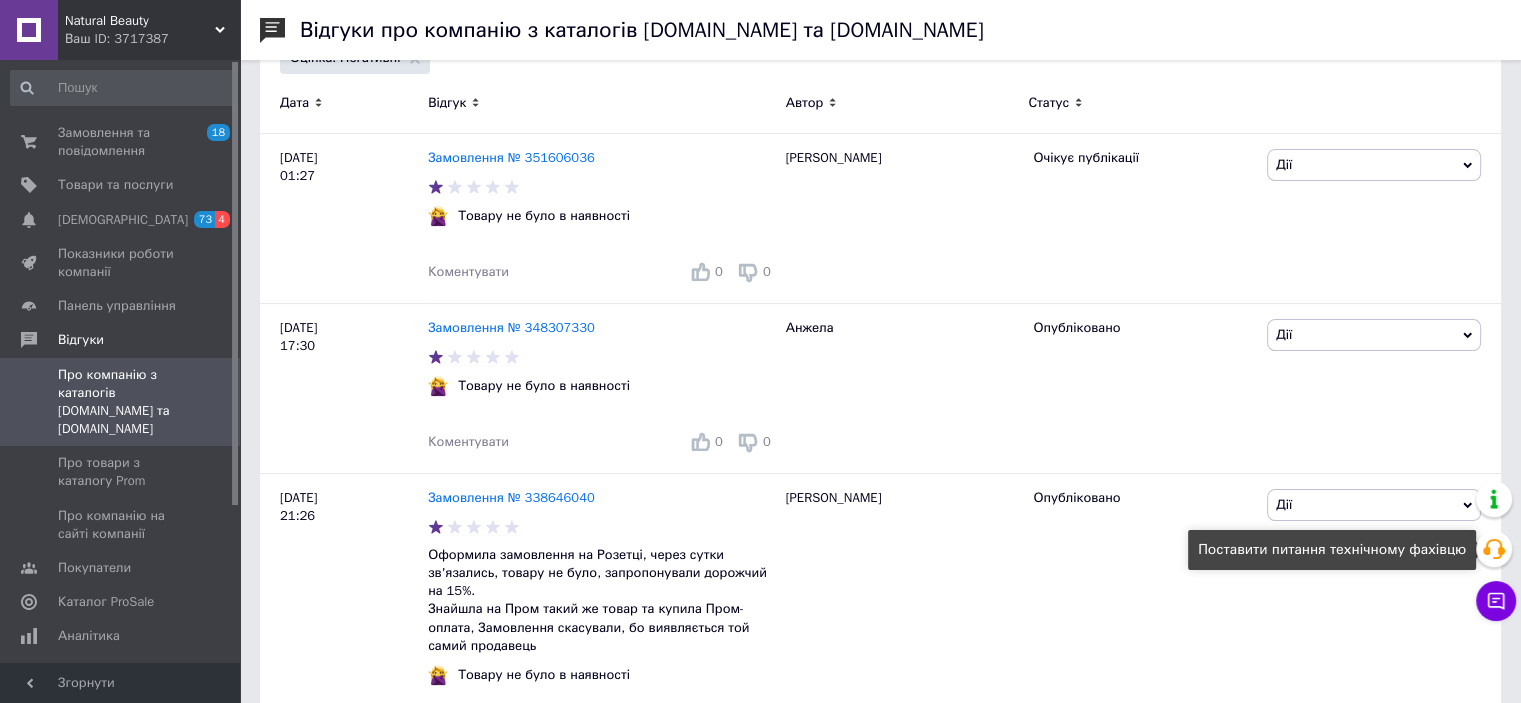 click 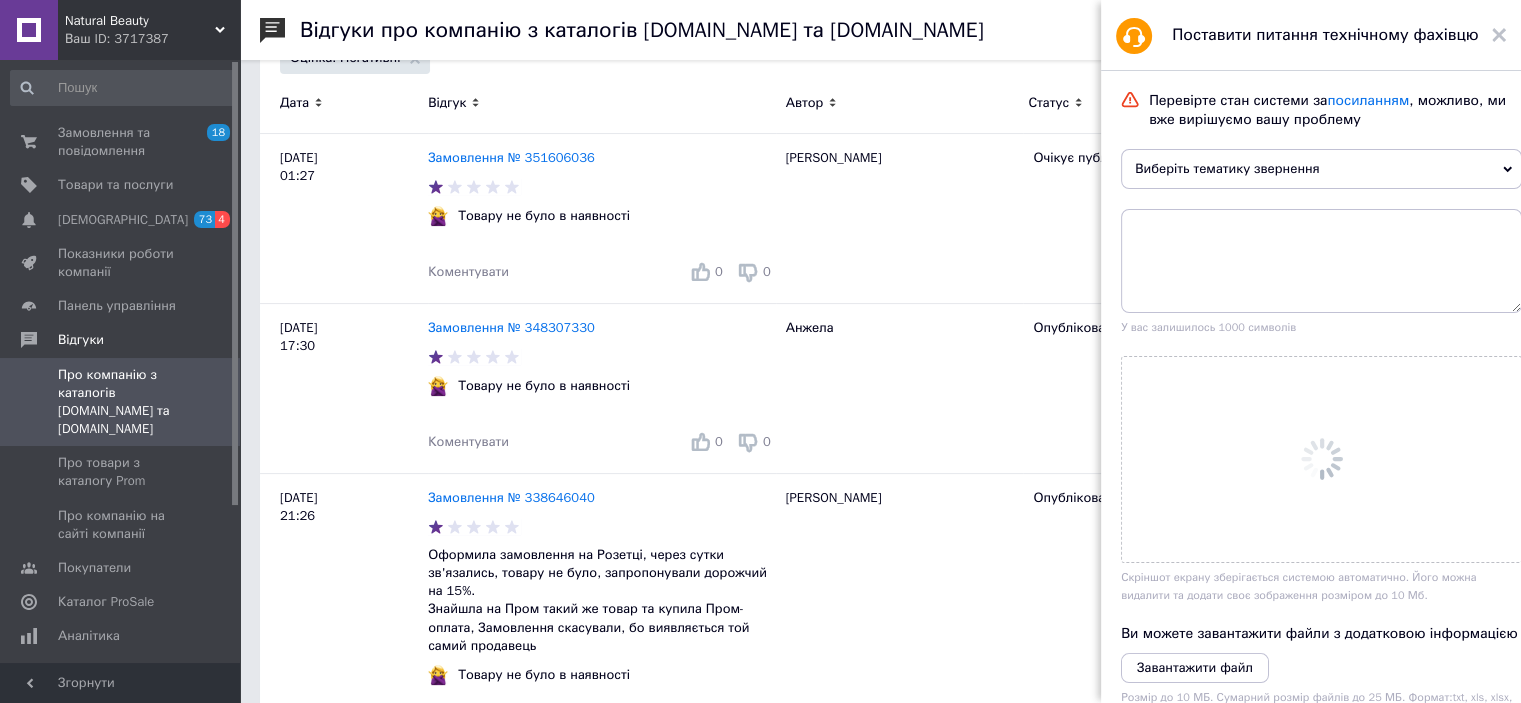click 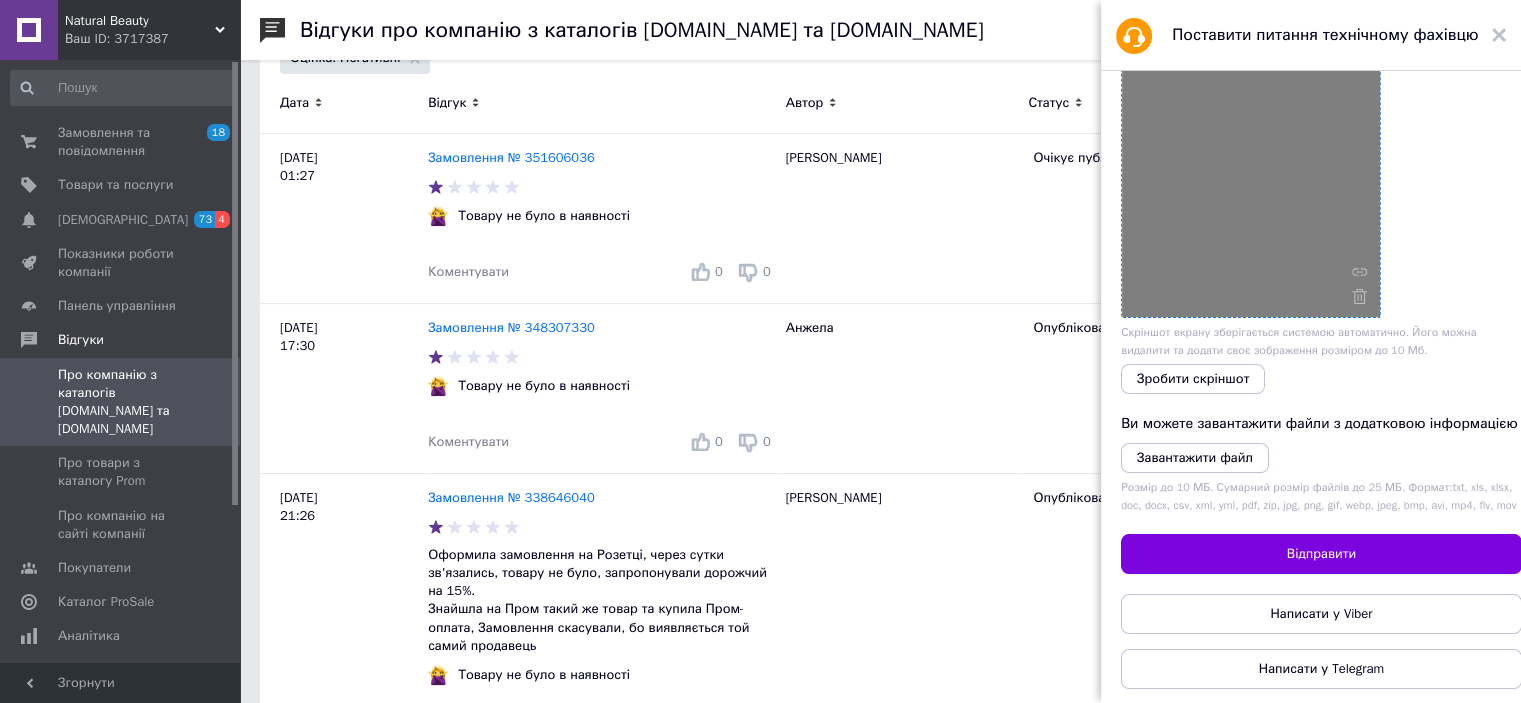 scroll, scrollTop: 0, scrollLeft: 0, axis: both 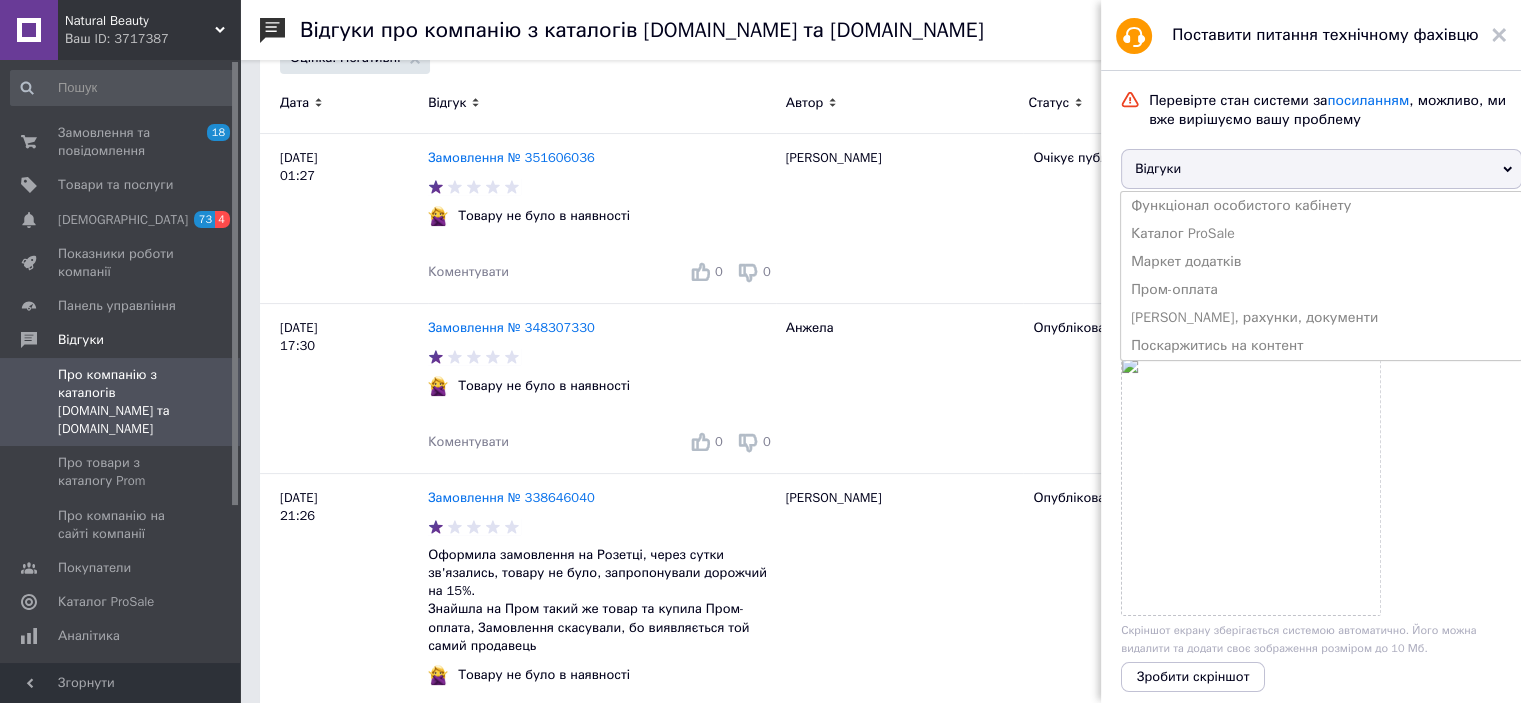 click on "Відгуки" at bounding box center (1321, 169) 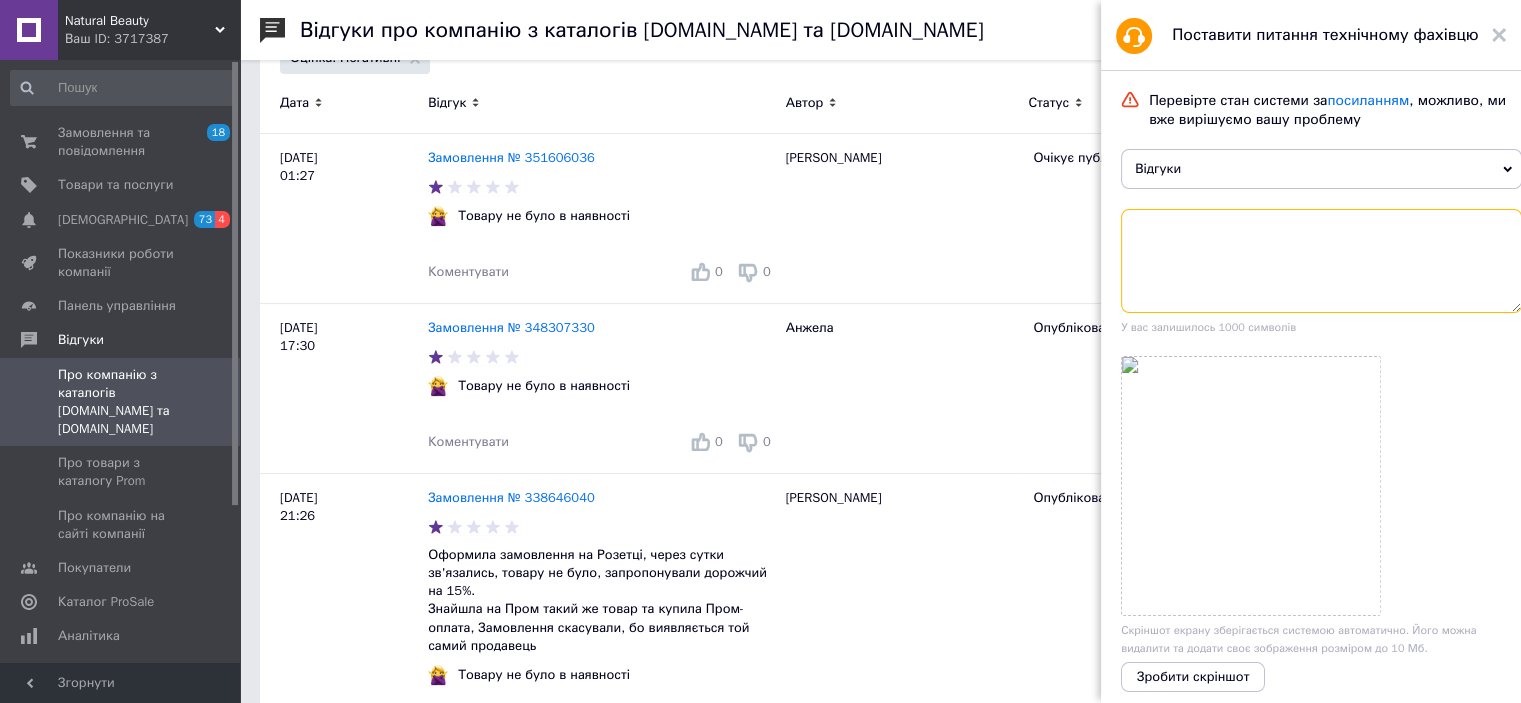 click at bounding box center [1321, 261] 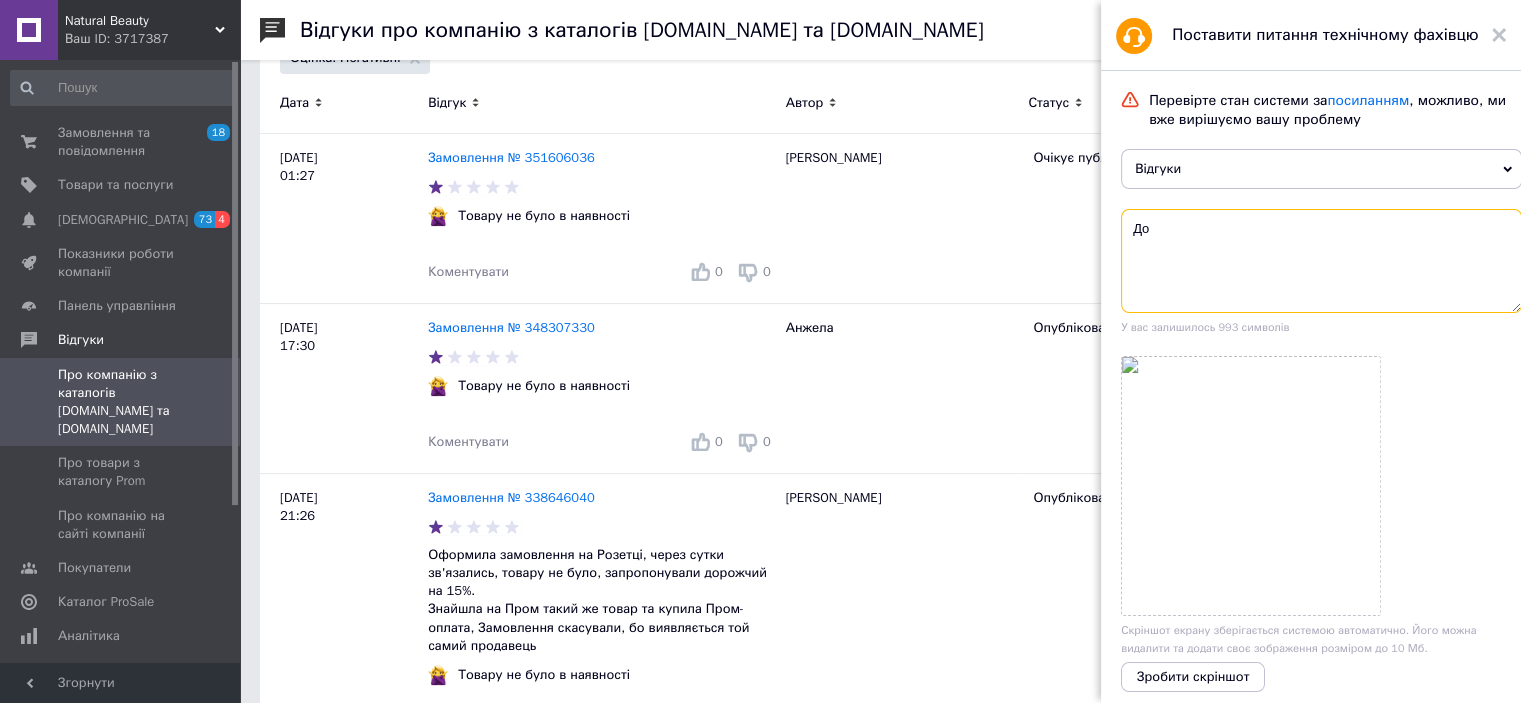 type on "Д" 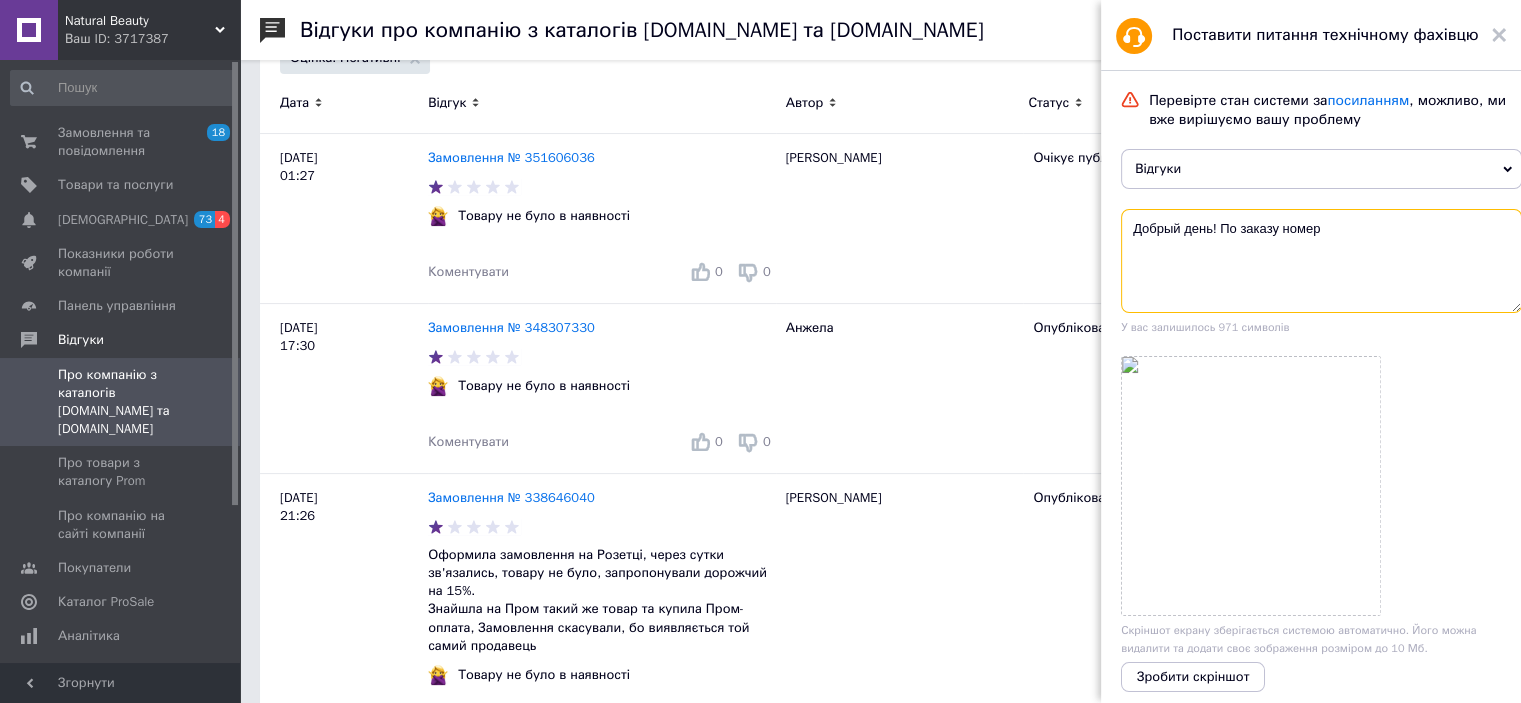 paste on "338646040" 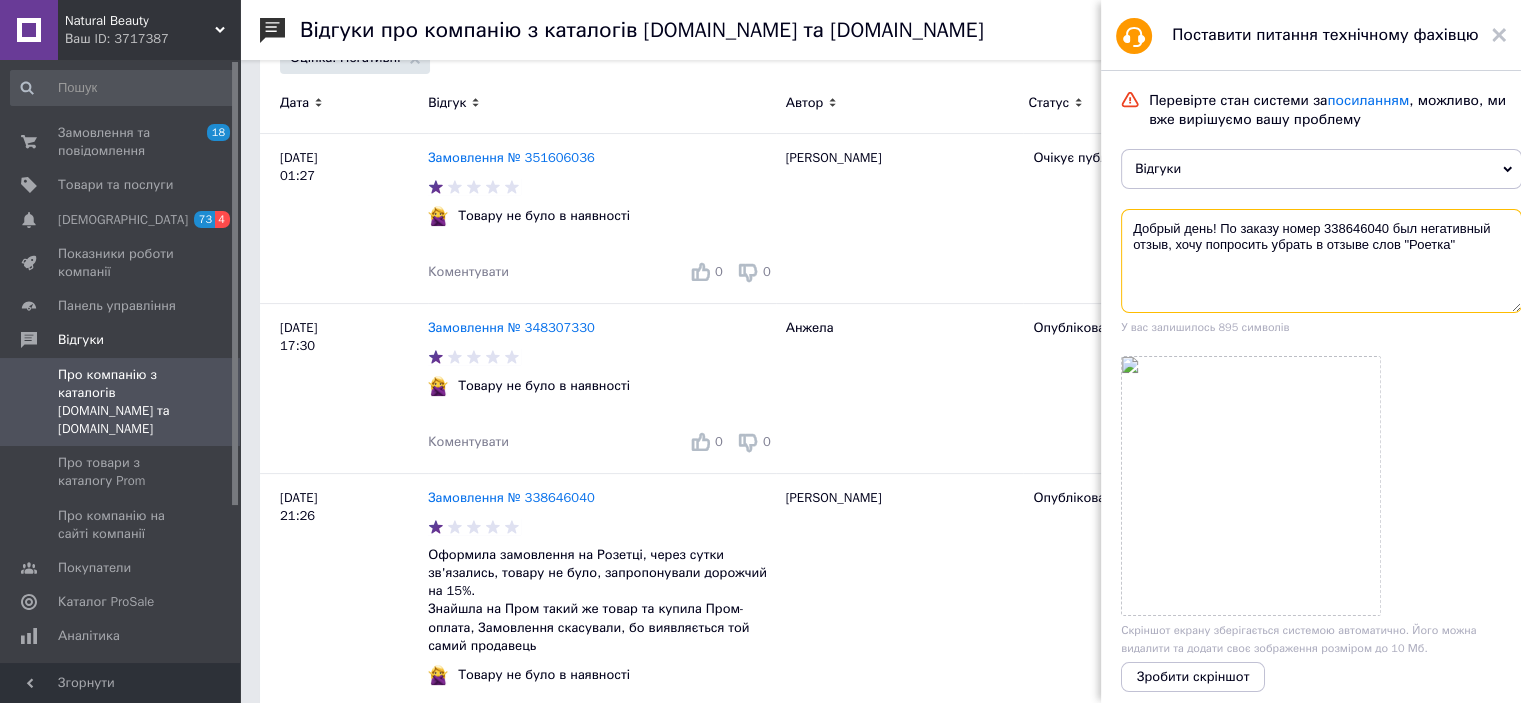 click on "Добрый день! По заказу номер 338646040 был негативный отзыв, хочу попросить убрать в отзыве слов "Роетка"" at bounding box center [1321, 261] 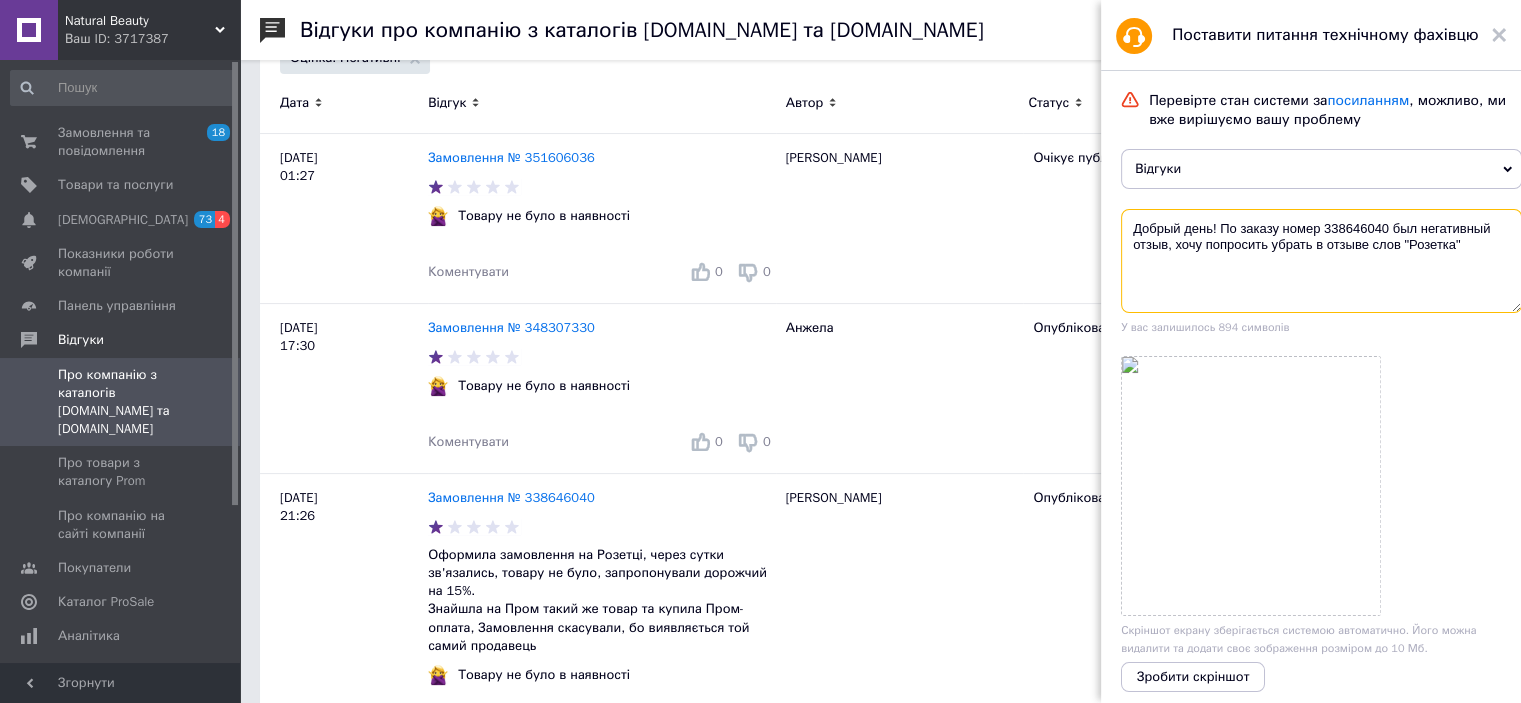 click on "Добрый день! По заказу номер 338646040 был негативный отзыв, хочу попросить убрать в отзыве слов "Розетка"" at bounding box center (1321, 261) 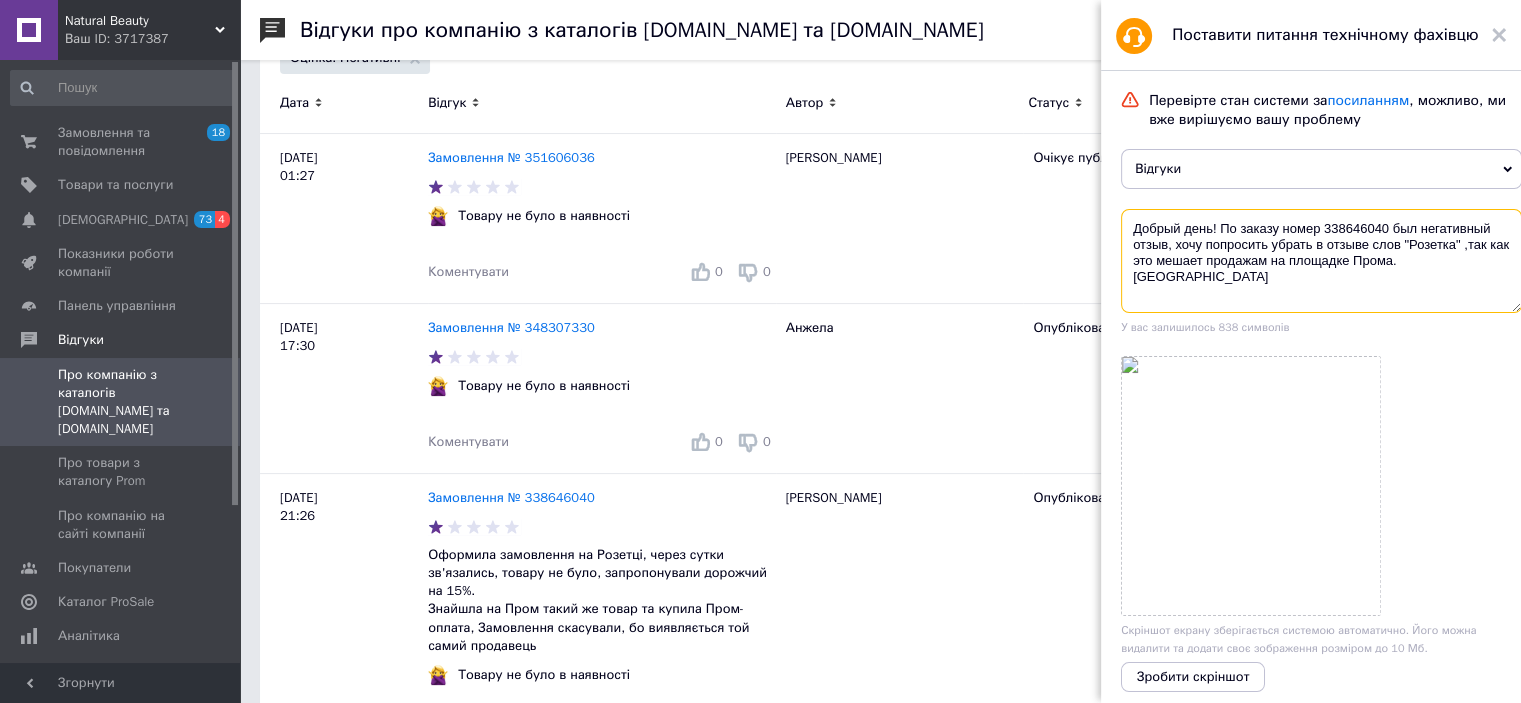 scroll, scrollTop: 324, scrollLeft: 0, axis: vertical 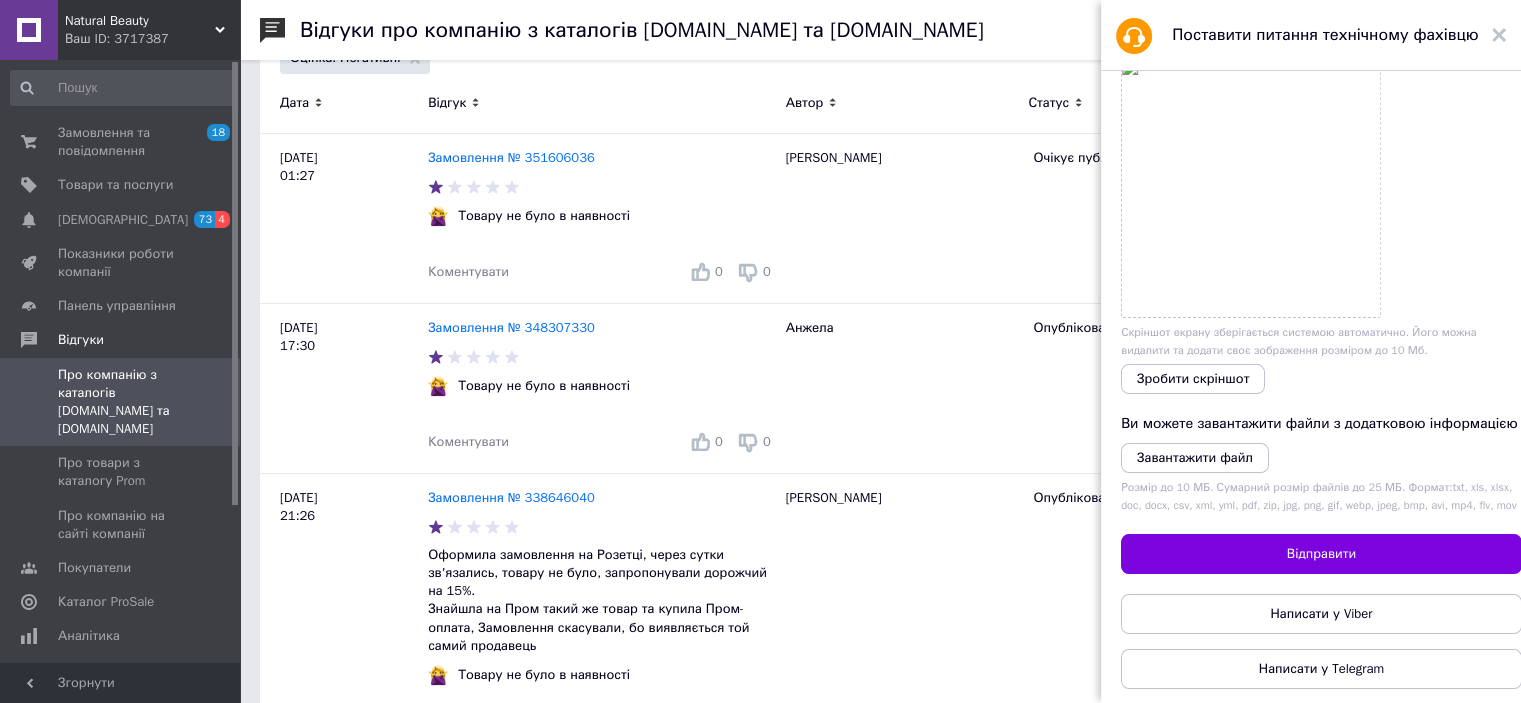 type on "Добрый день! По заказу номер 338646040 был негативный отзыв, хочу попросить убрать в отзыве слов "Розетка" ,так как это мешает продажам на площадке Прома. Спасибо" 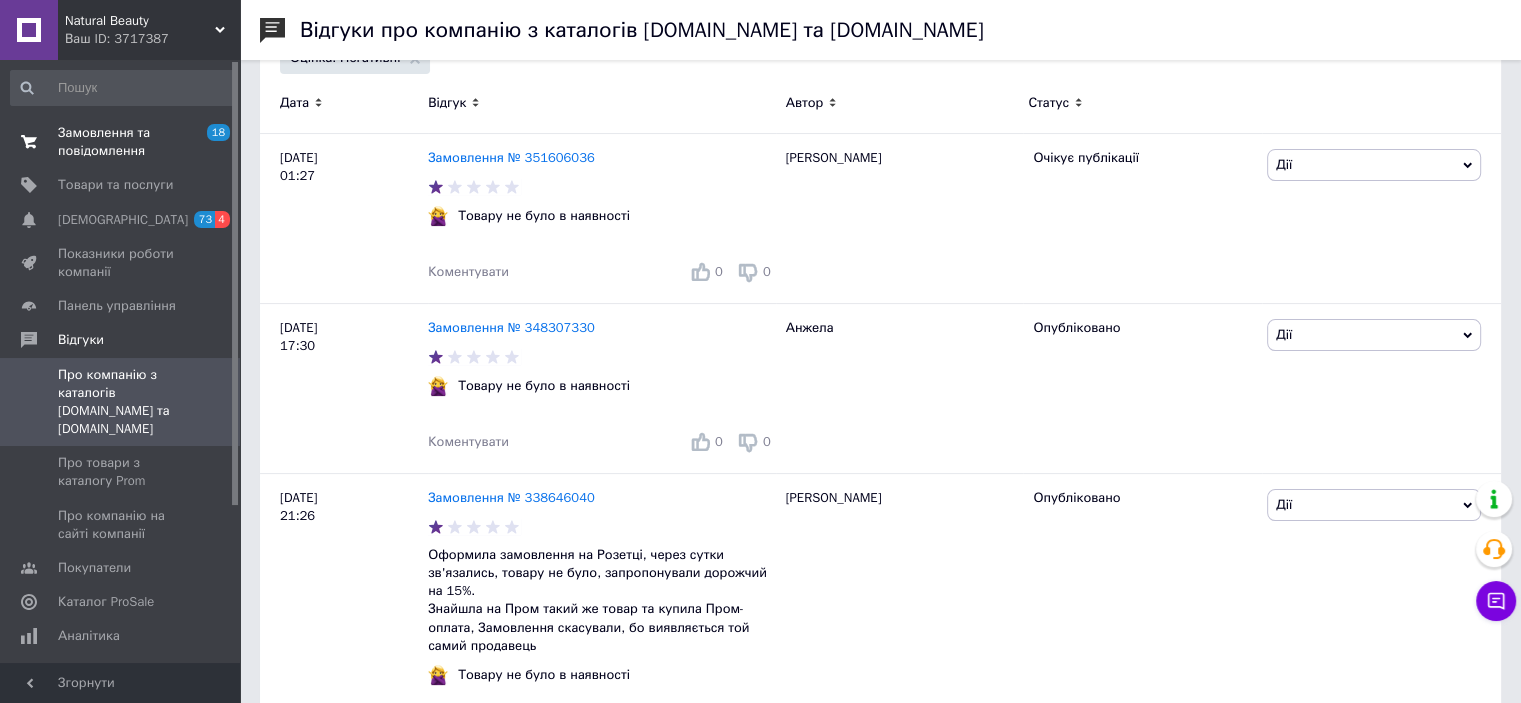 click on "Замовлення та повідомлення 18 0 Товари та послуги Сповіщення 73 4 Показники роботи компанії Панель управління Відгуки Про компанію з каталогів Prom.ua та Bigl.ua Про товари з каталогу Prom Про компанію на сайті компанії Покупатели Каталог ProSale Аналітика Інструменти веб-майстра та SEO Управління сайтом Гаманець компанії Маркет Налаштування Тарифи та рахунки Prom мікс 6 000" at bounding box center [123, 364] 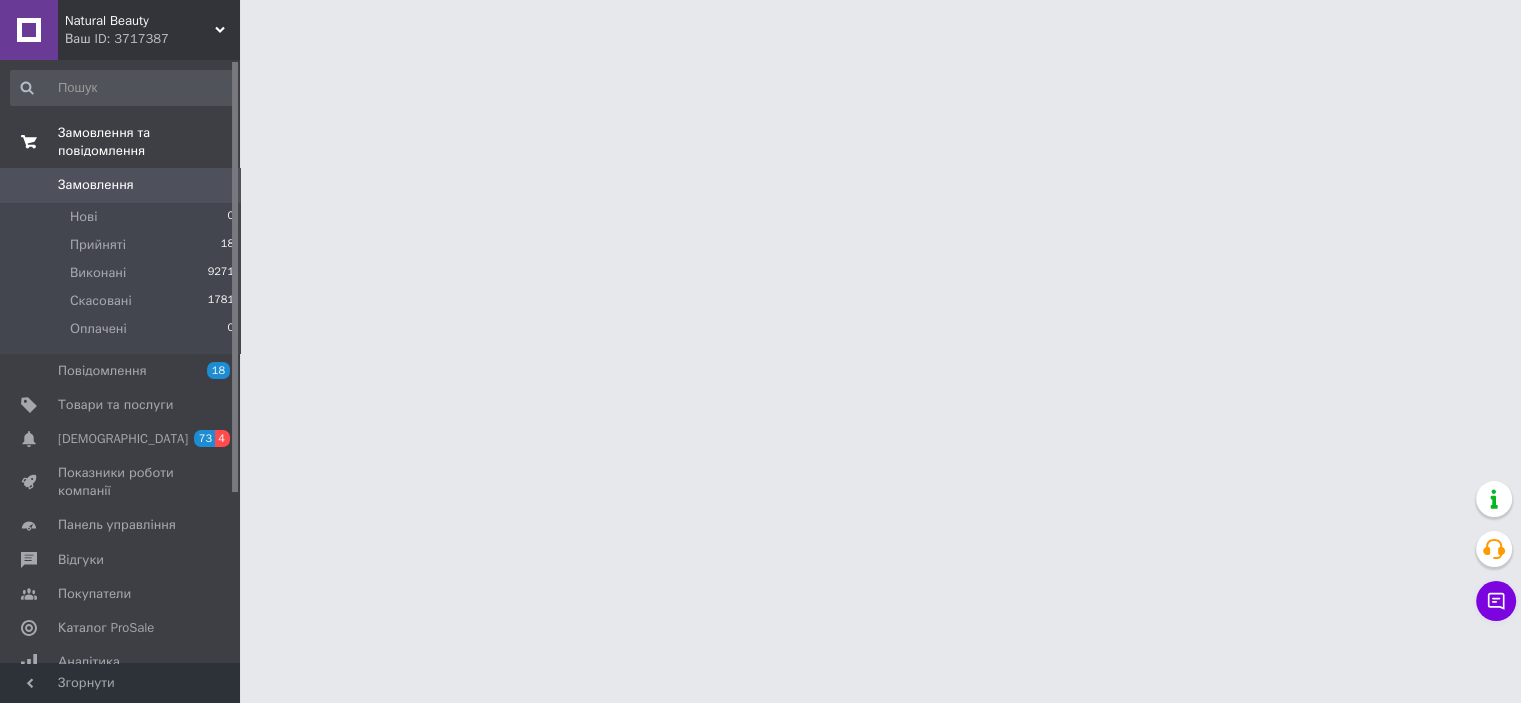 scroll, scrollTop: 0, scrollLeft: 0, axis: both 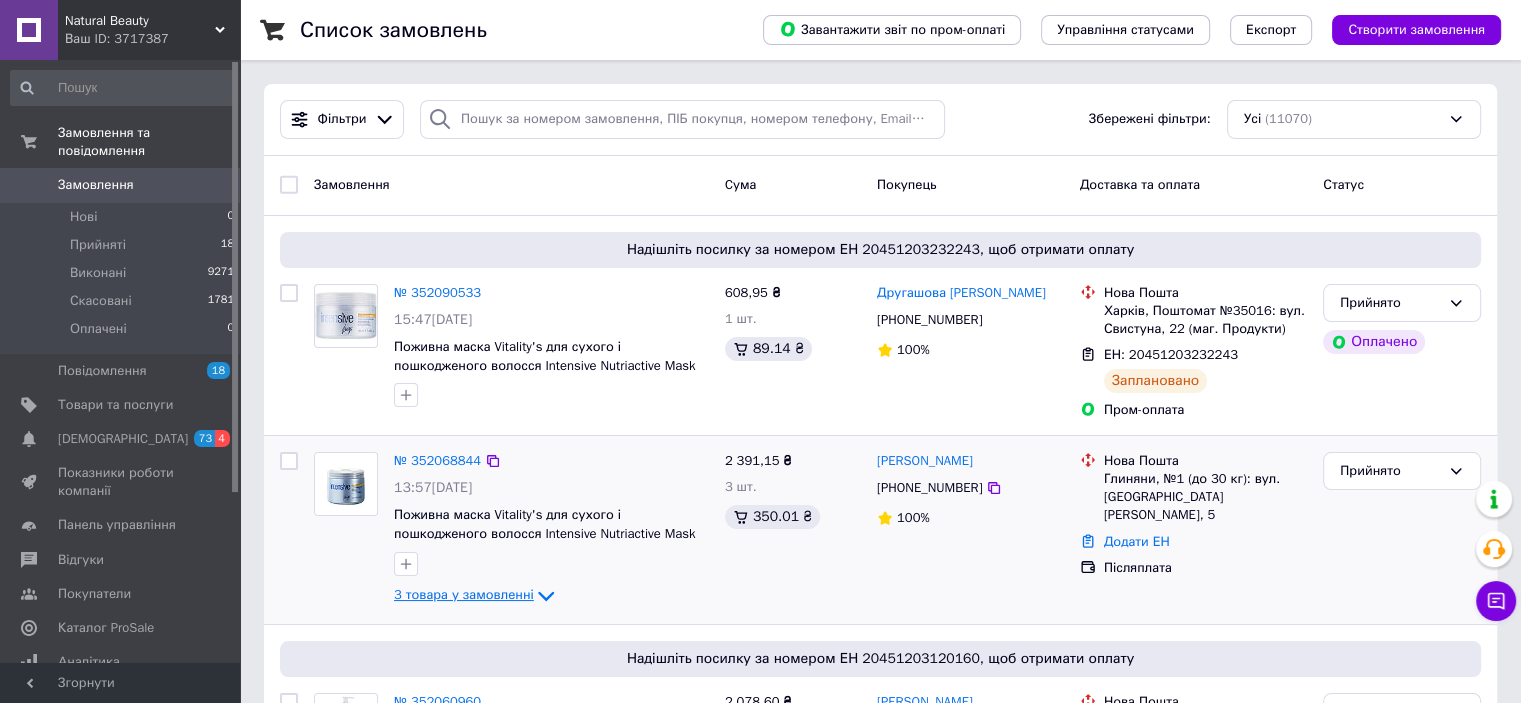 click on "3 товара у замовленні" at bounding box center (464, 594) 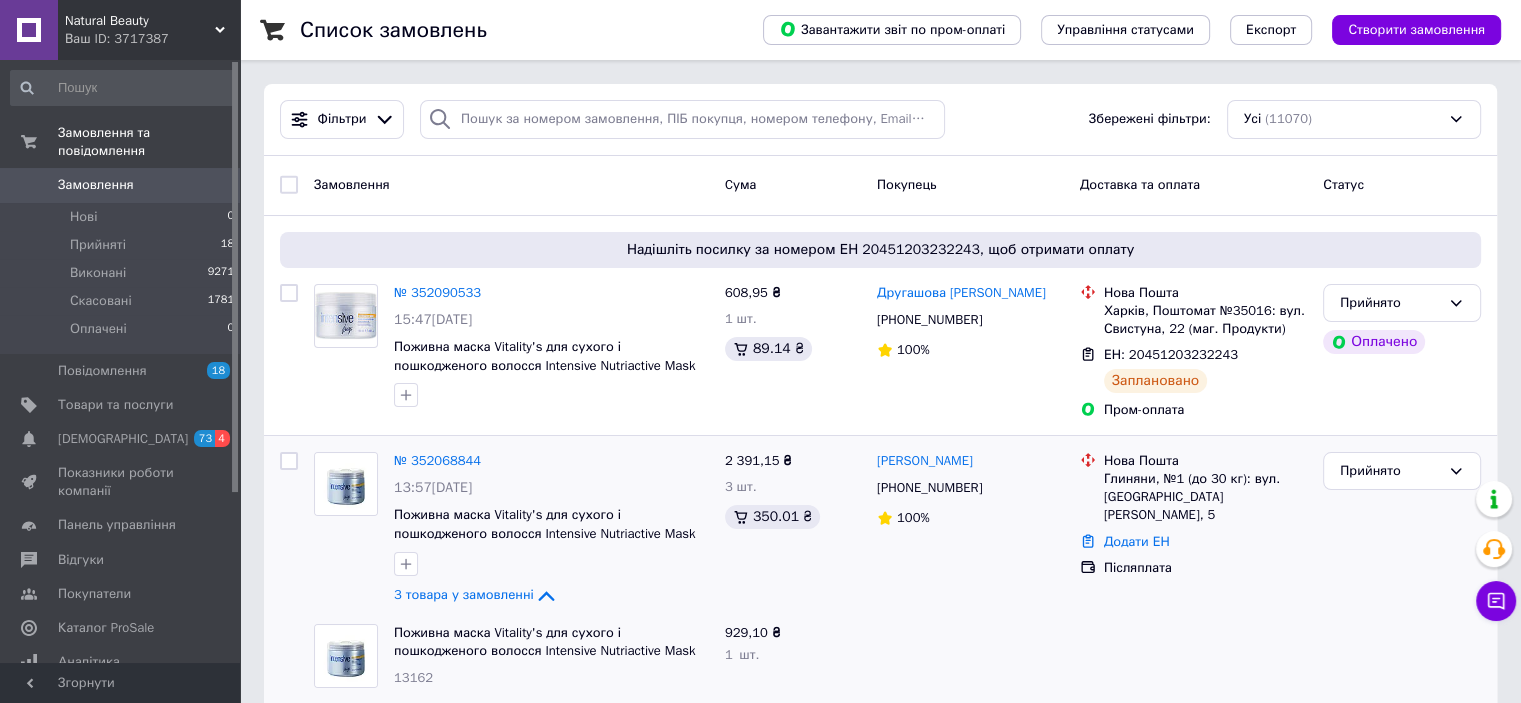 scroll, scrollTop: 333, scrollLeft: 0, axis: vertical 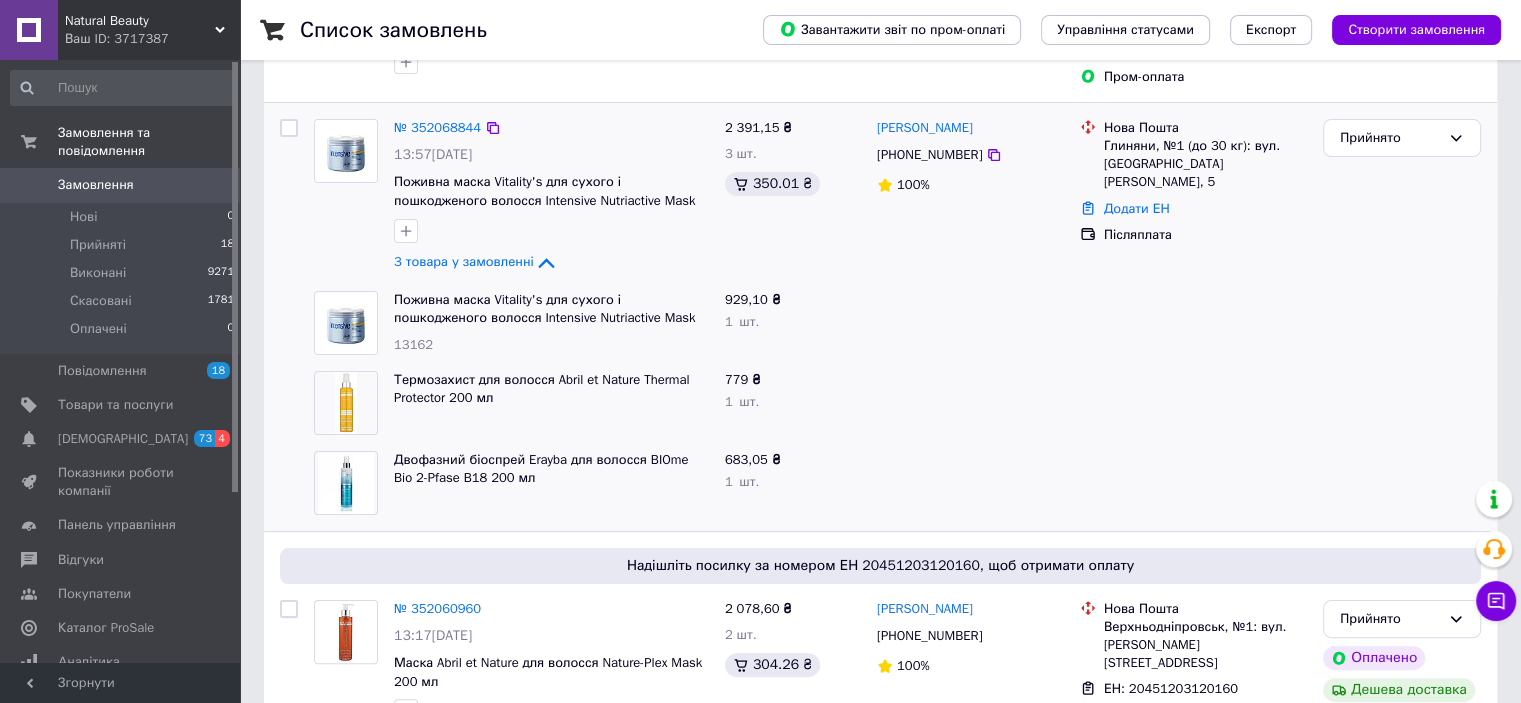 click at bounding box center [346, 197] 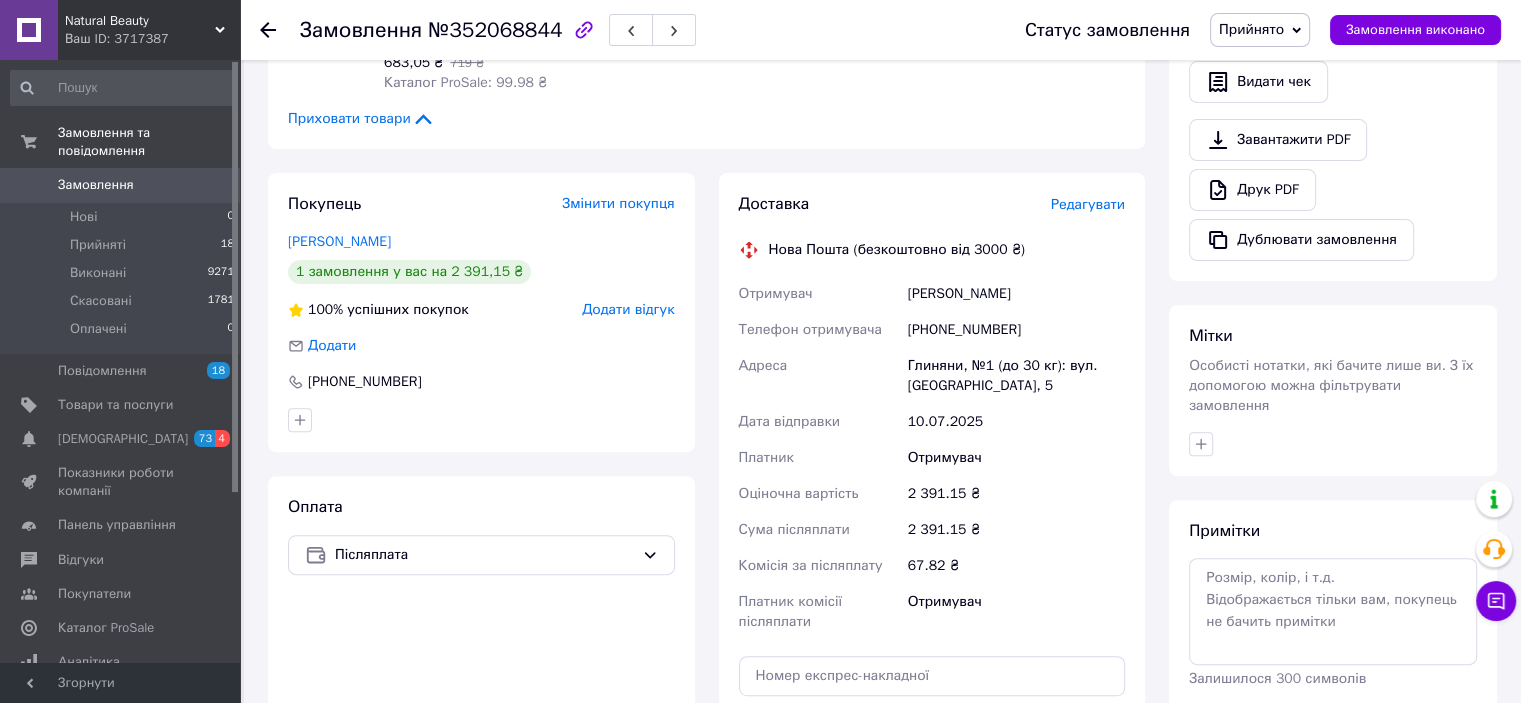 scroll, scrollTop: 1032, scrollLeft: 0, axis: vertical 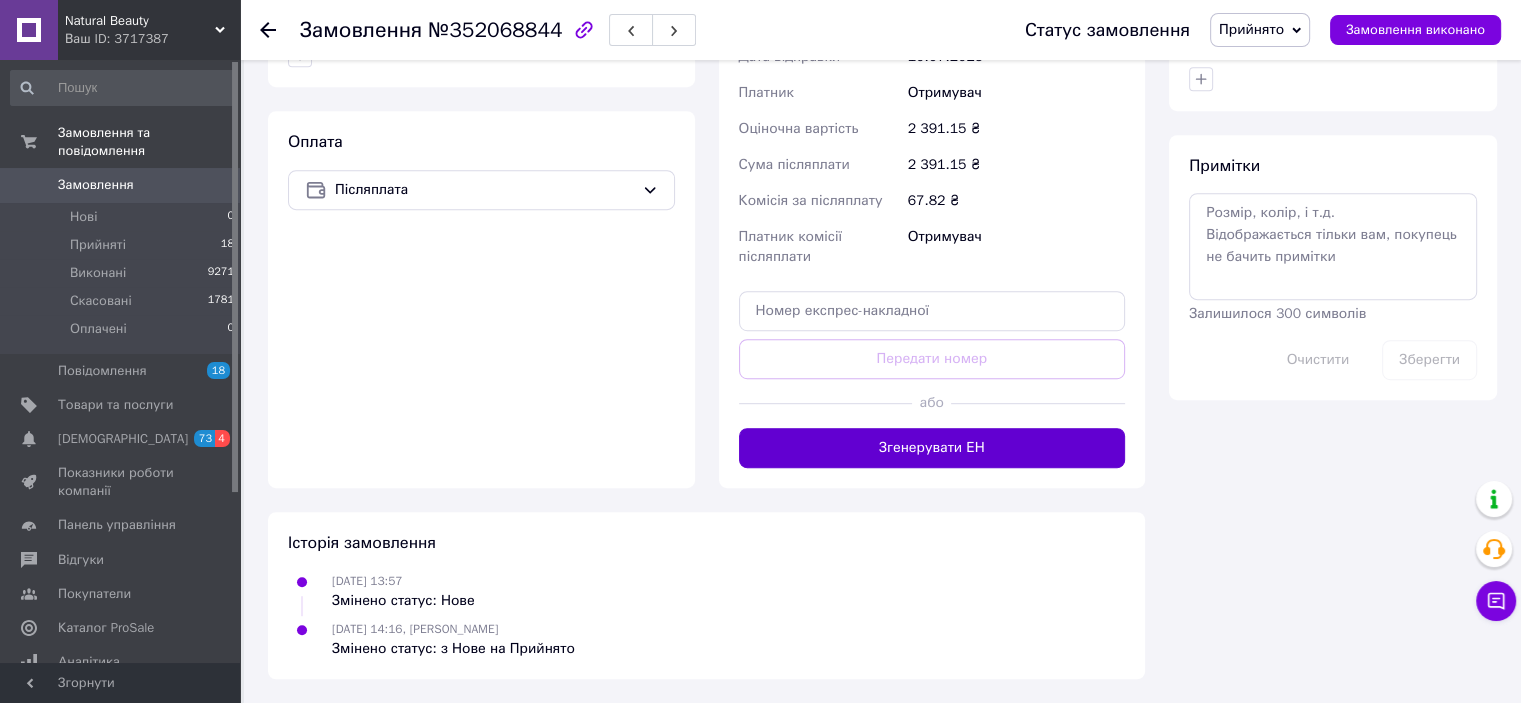 click on "Згенерувати ЕН" at bounding box center (932, 448) 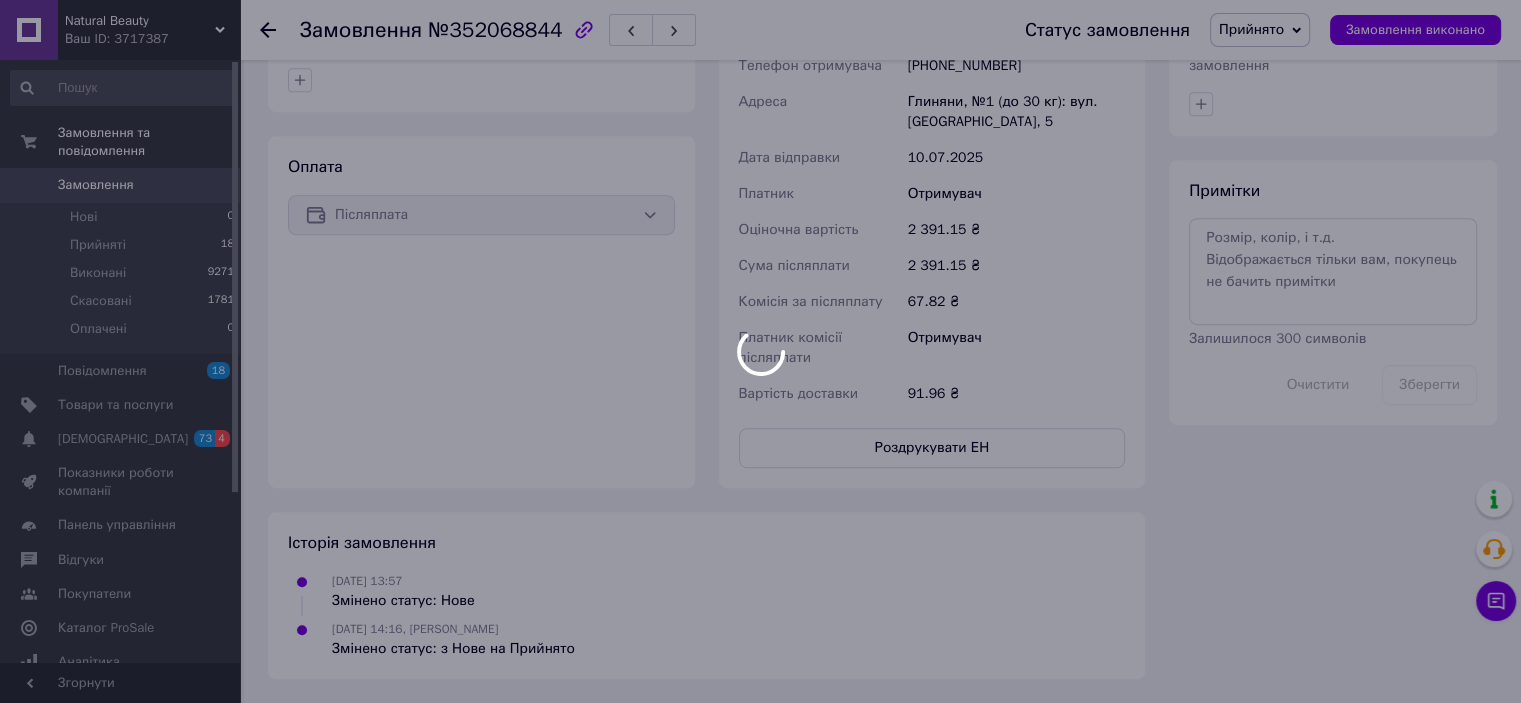 scroll, scrollTop: 1032, scrollLeft: 0, axis: vertical 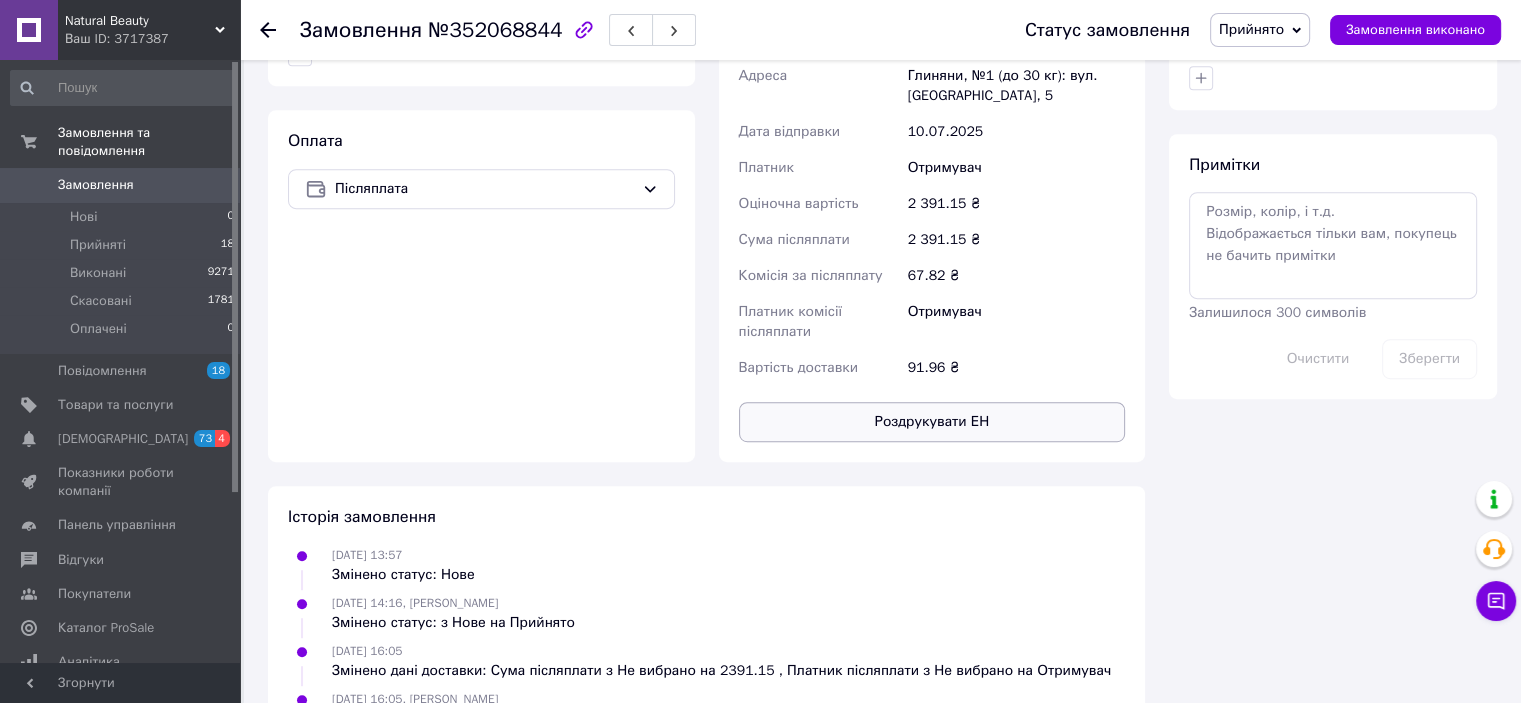 click on "Роздрукувати ЕН" at bounding box center (932, 422) 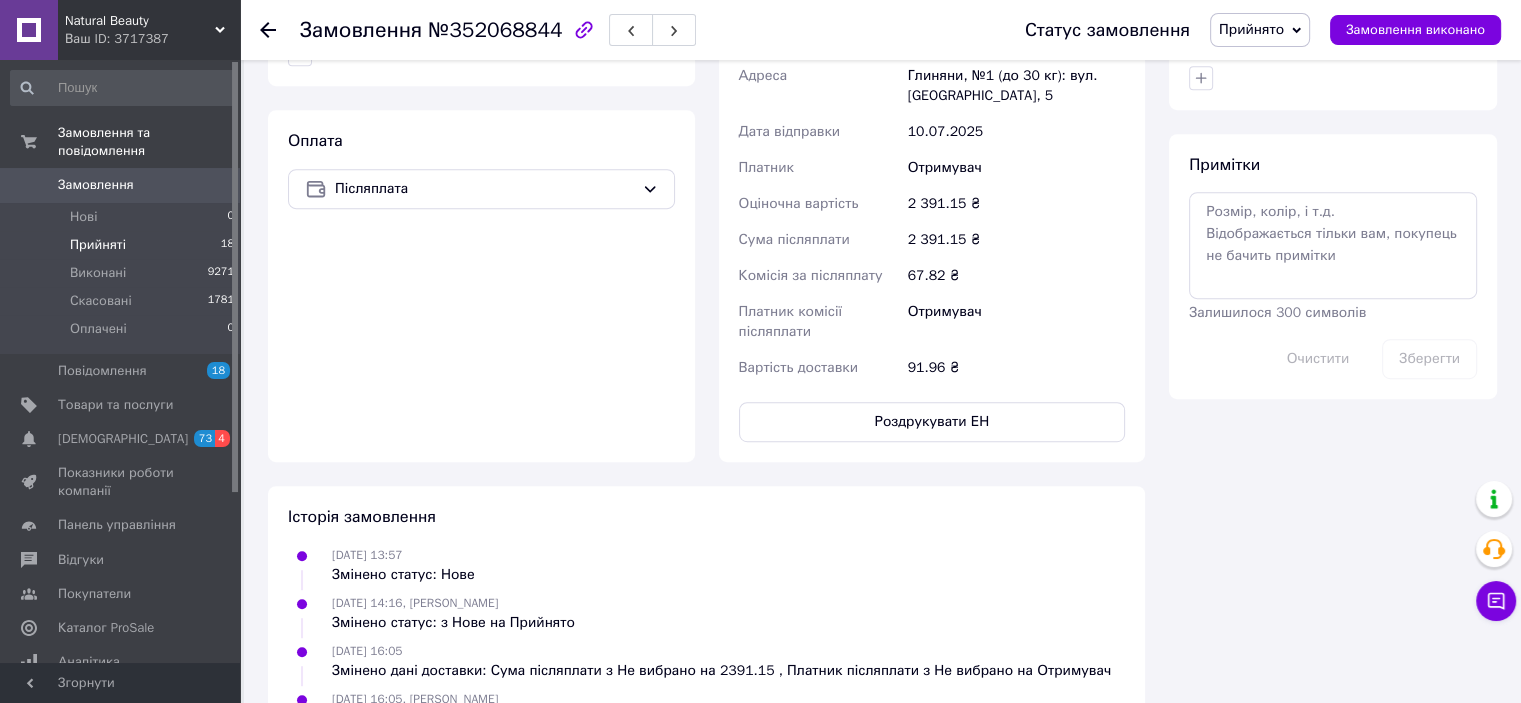 click on "Прийняті 18" at bounding box center (123, 245) 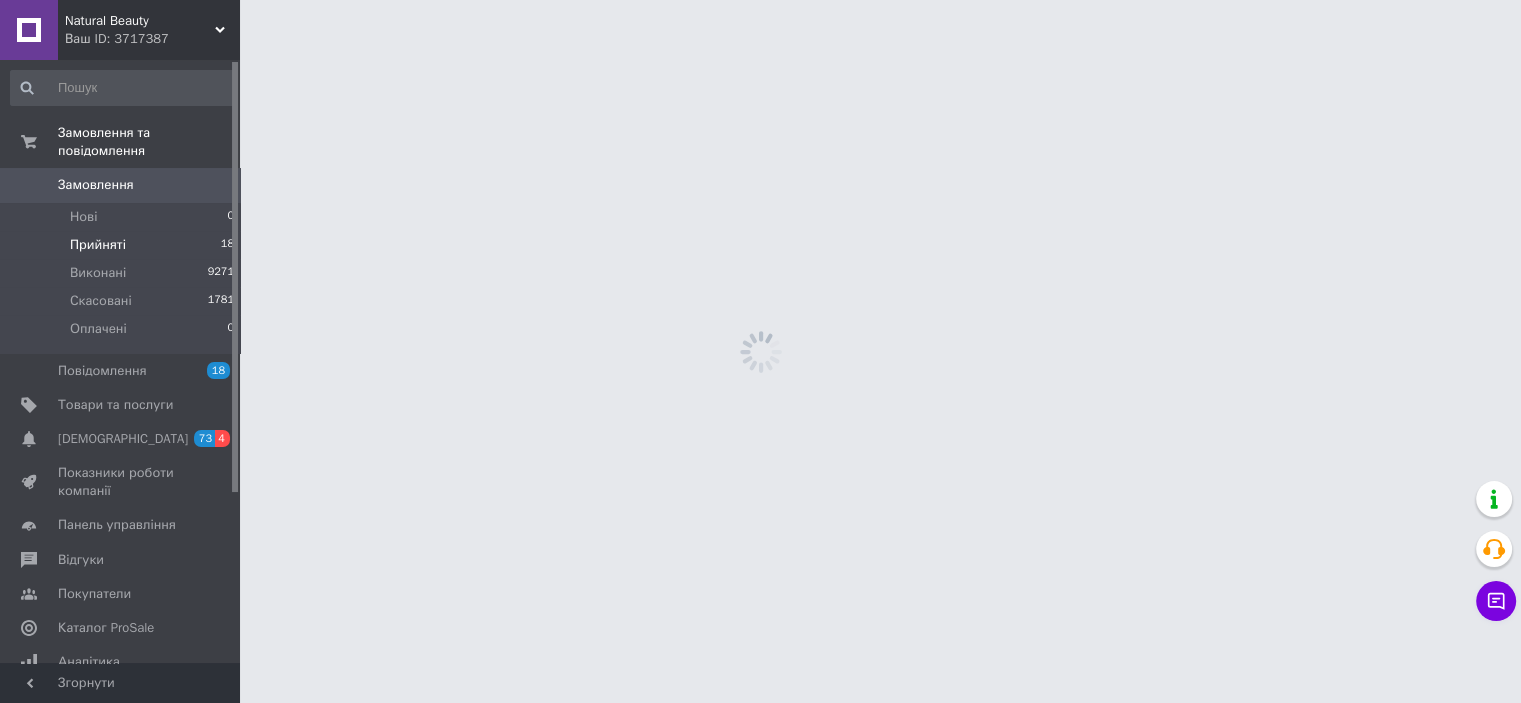 scroll, scrollTop: 0, scrollLeft: 0, axis: both 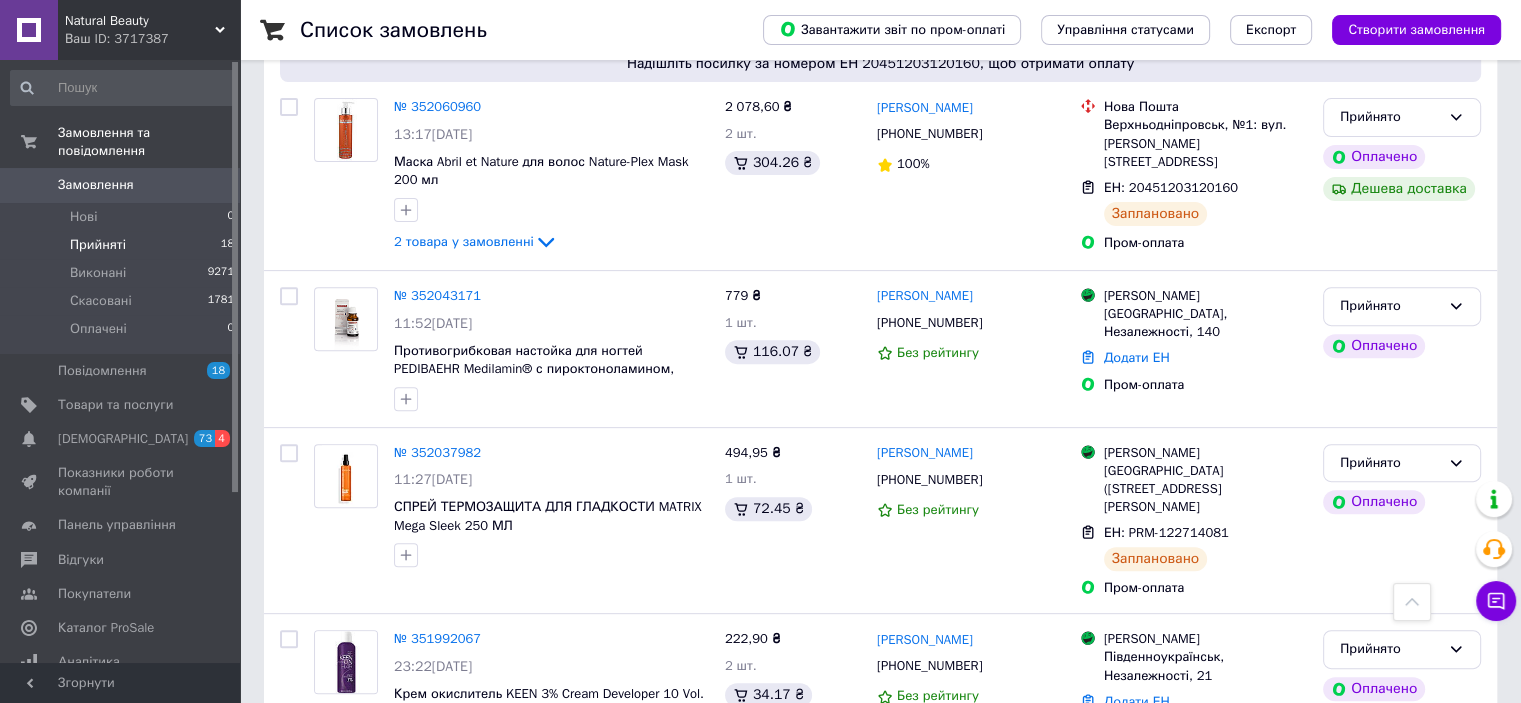 click on "Замовлення" at bounding box center [96, 185] 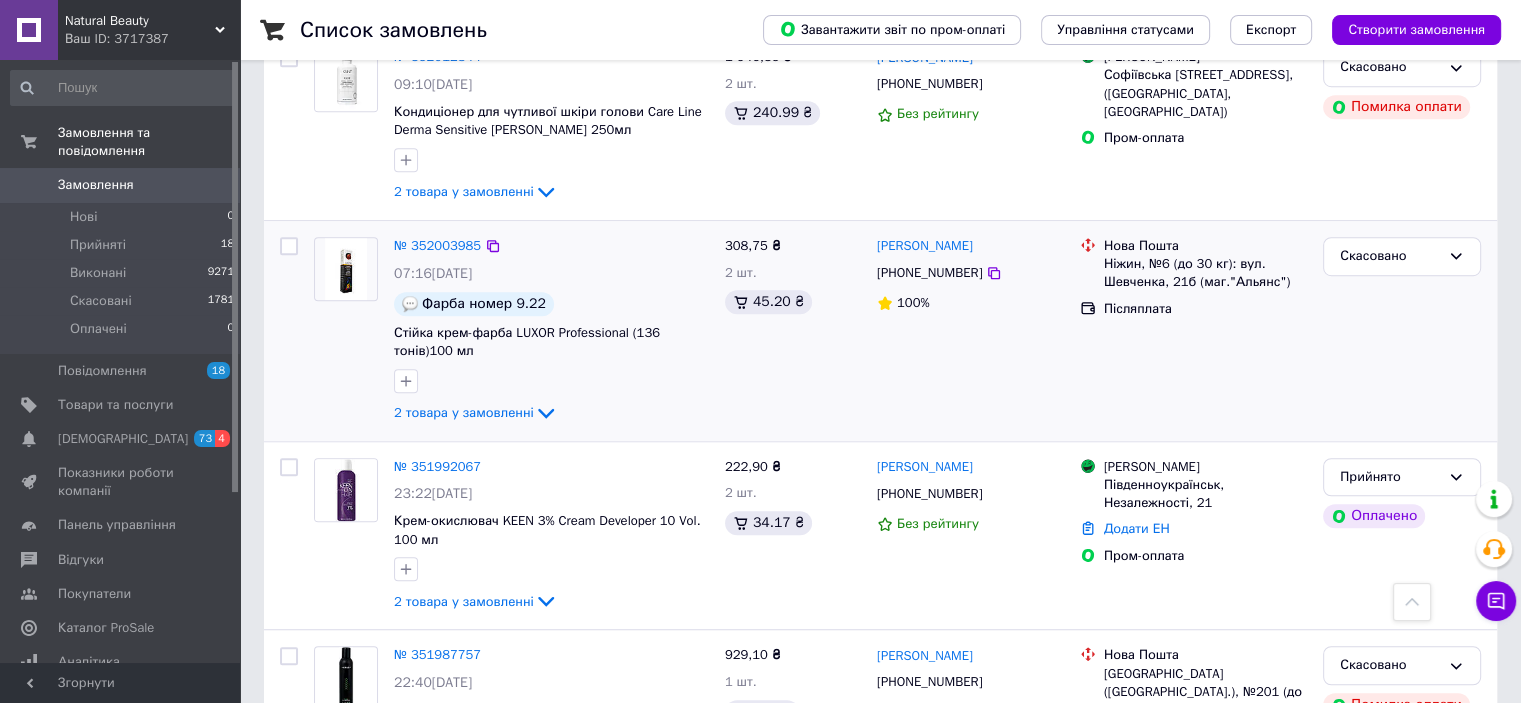 scroll, scrollTop: 1666, scrollLeft: 0, axis: vertical 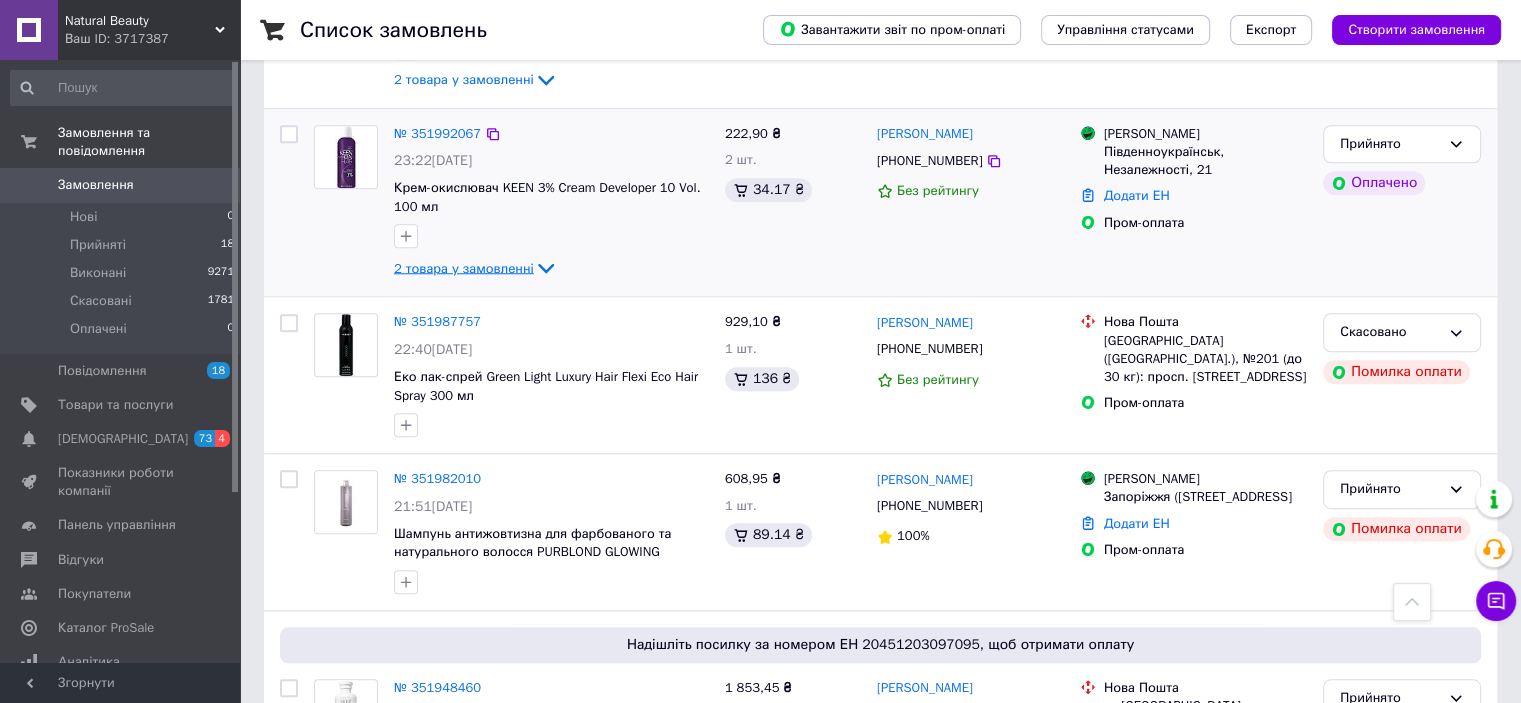 click on "2 товара у замовленні" at bounding box center [464, 267] 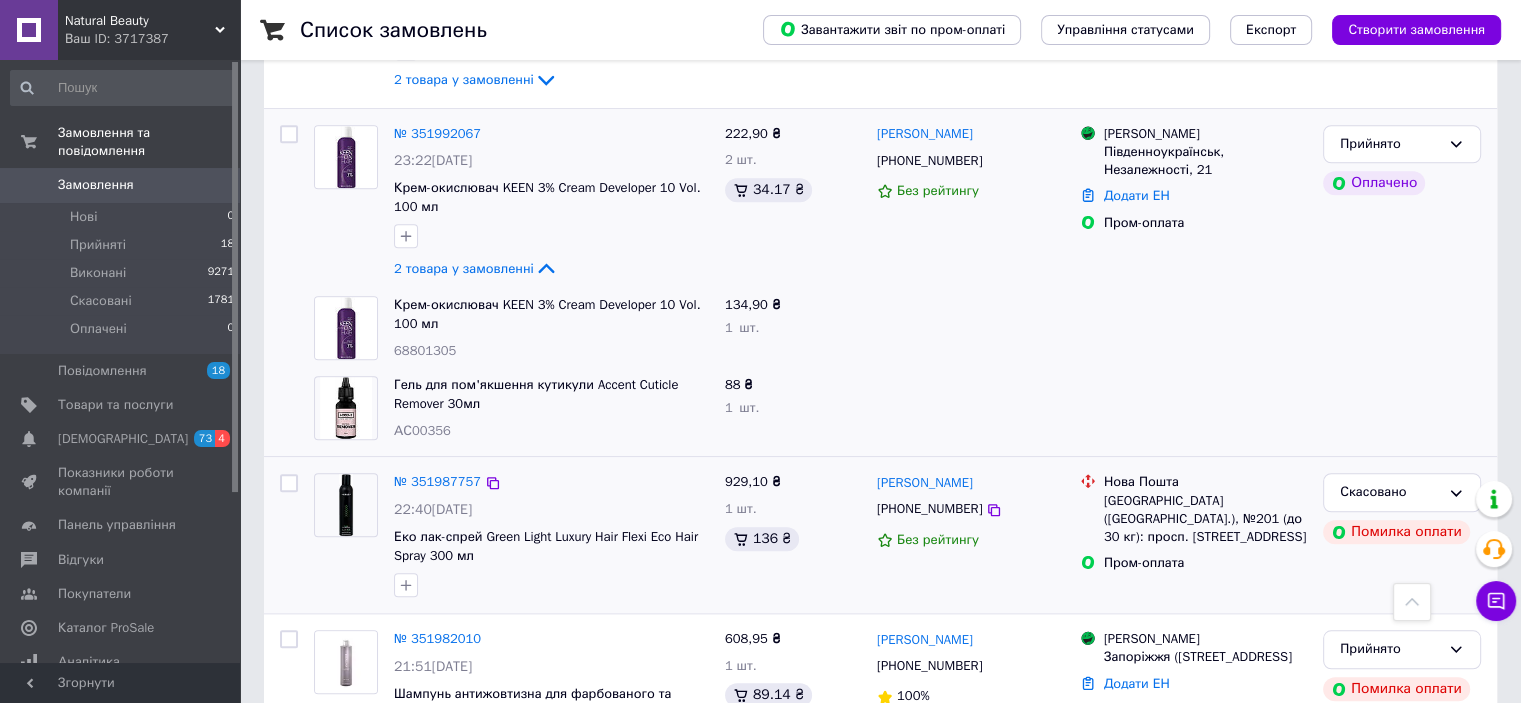 scroll, scrollTop: 2000, scrollLeft: 0, axis: vertical 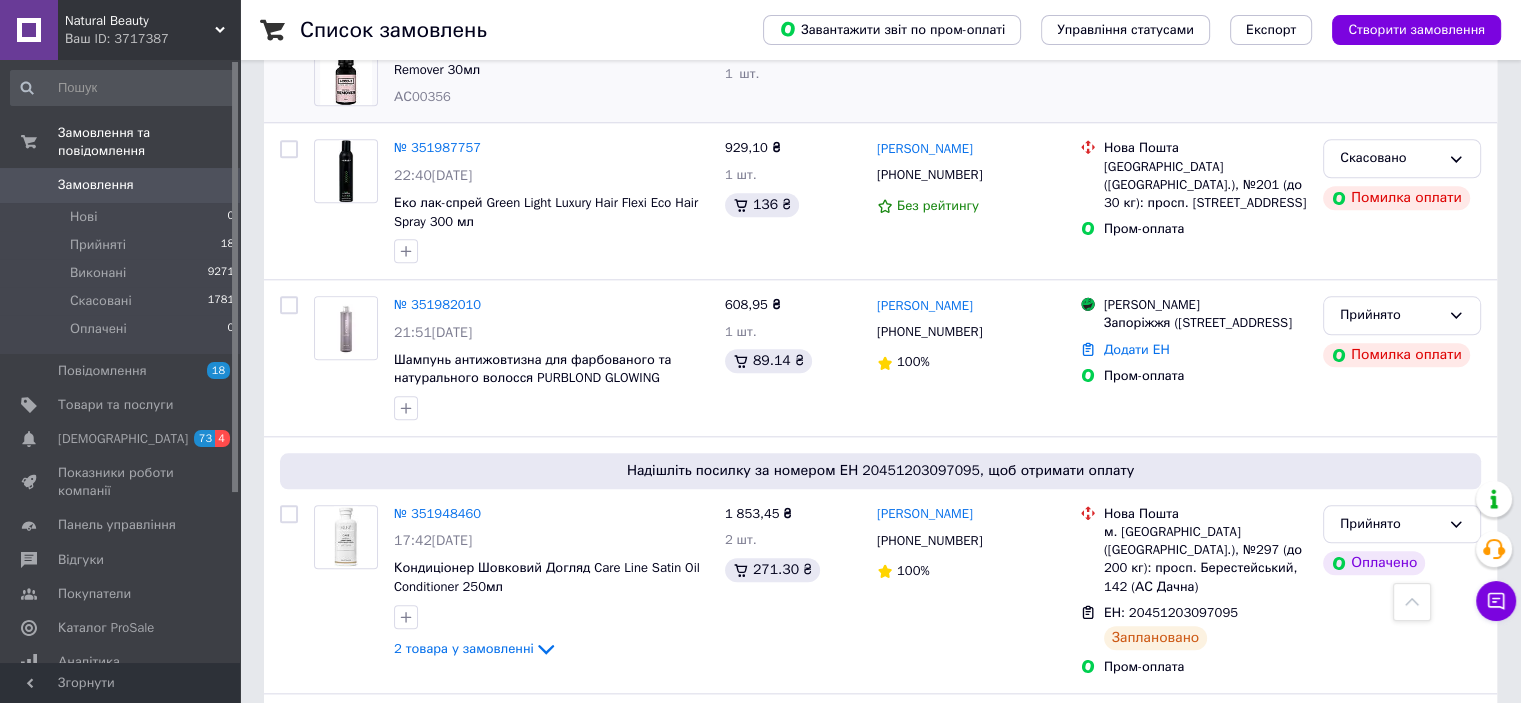 click on "Замовлення" at bounding box center [96, 185] 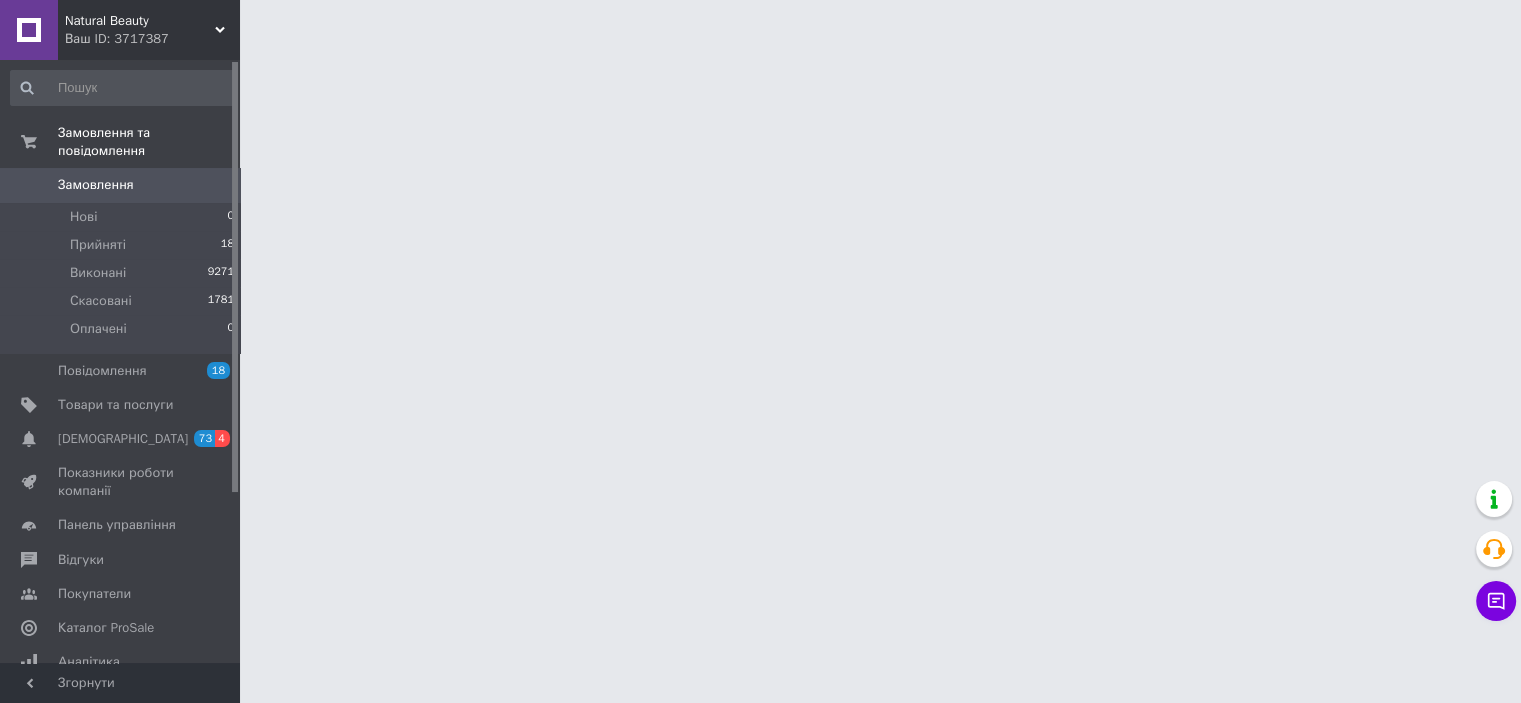 scroll, scrollTop: 0, scrollLeft: 0, axis: both 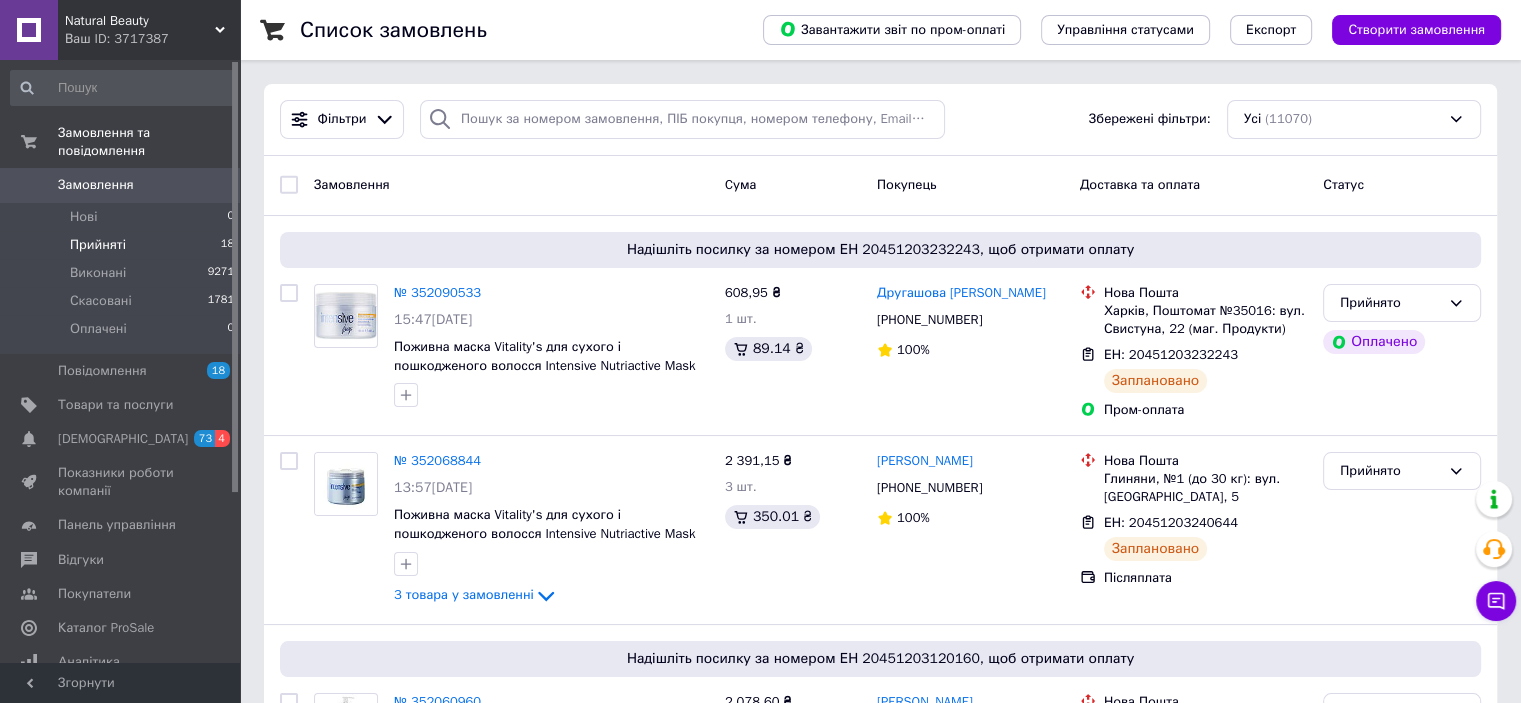 click on "Прийняті 18" at bounding box center [123, 245] 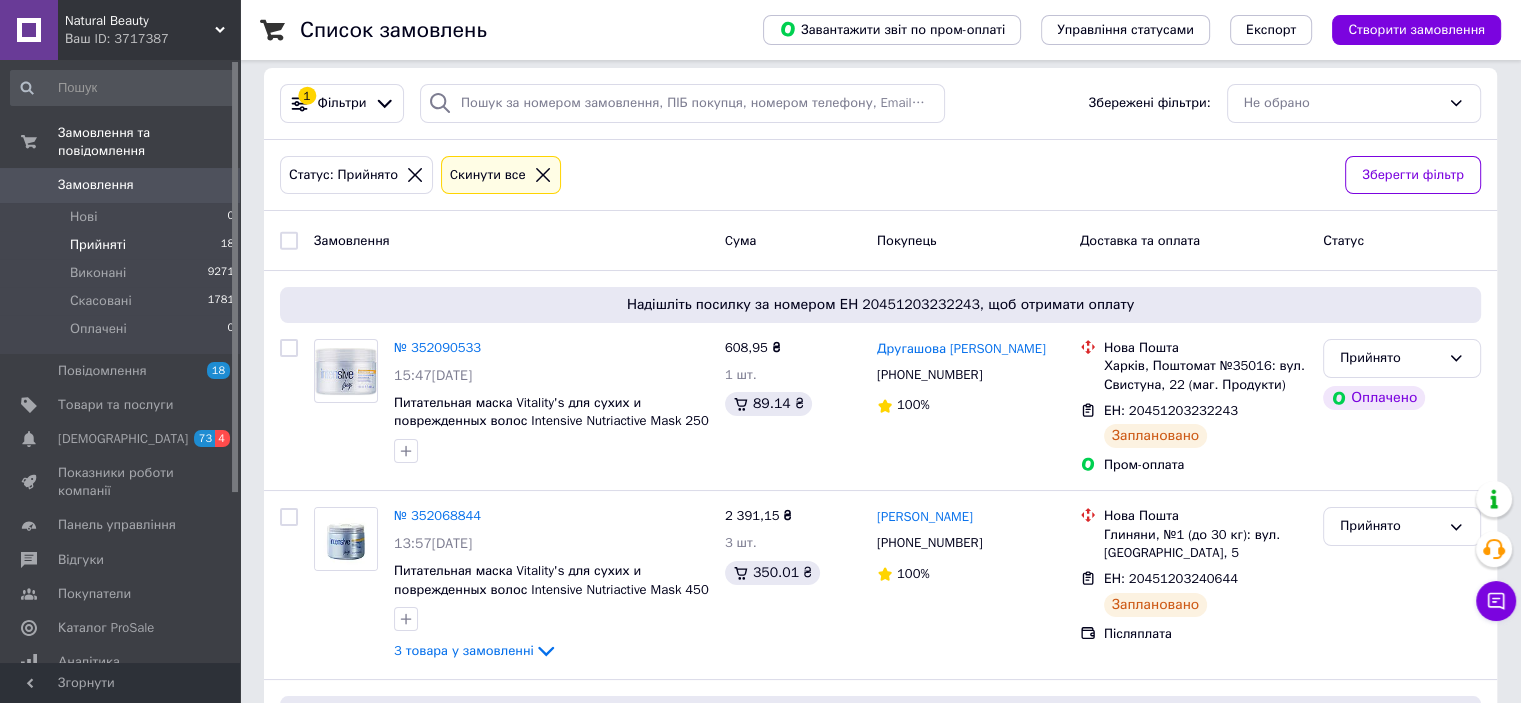 scroll, scrollTop: 0, scrollLeft: 0, axis: both 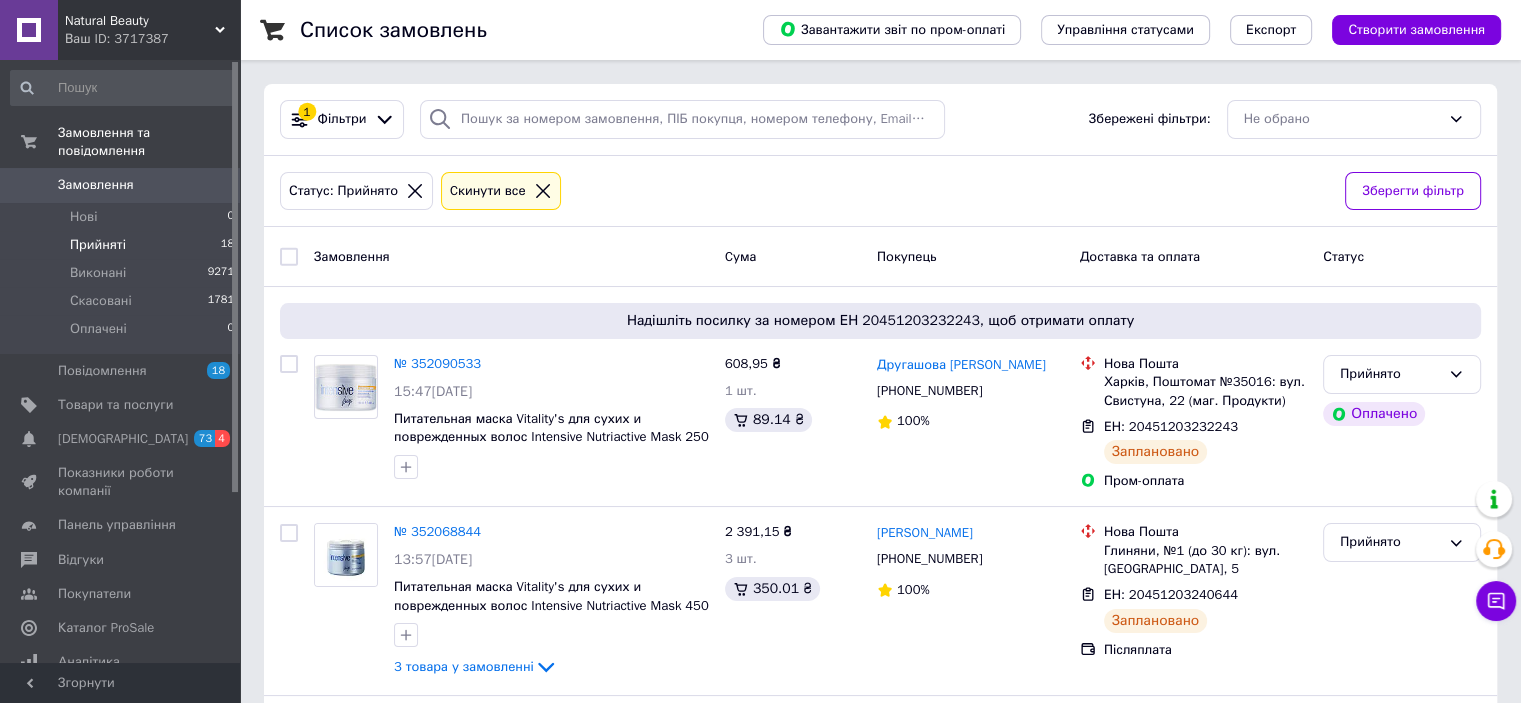 click on "Ваш ID: 3717387" at bounding box center [152, 39] 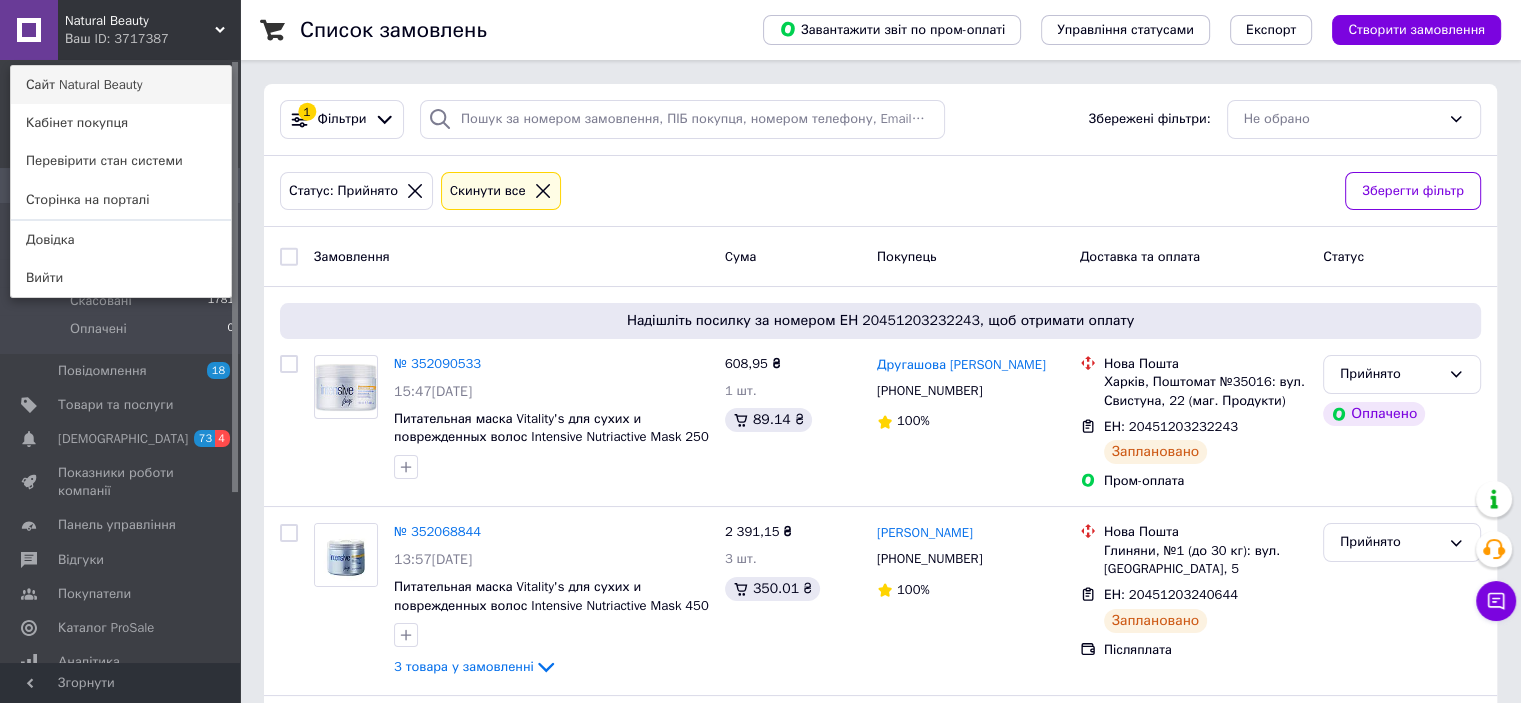 click on "Сайт Natural Beauty" at bounding box center [121, 85] 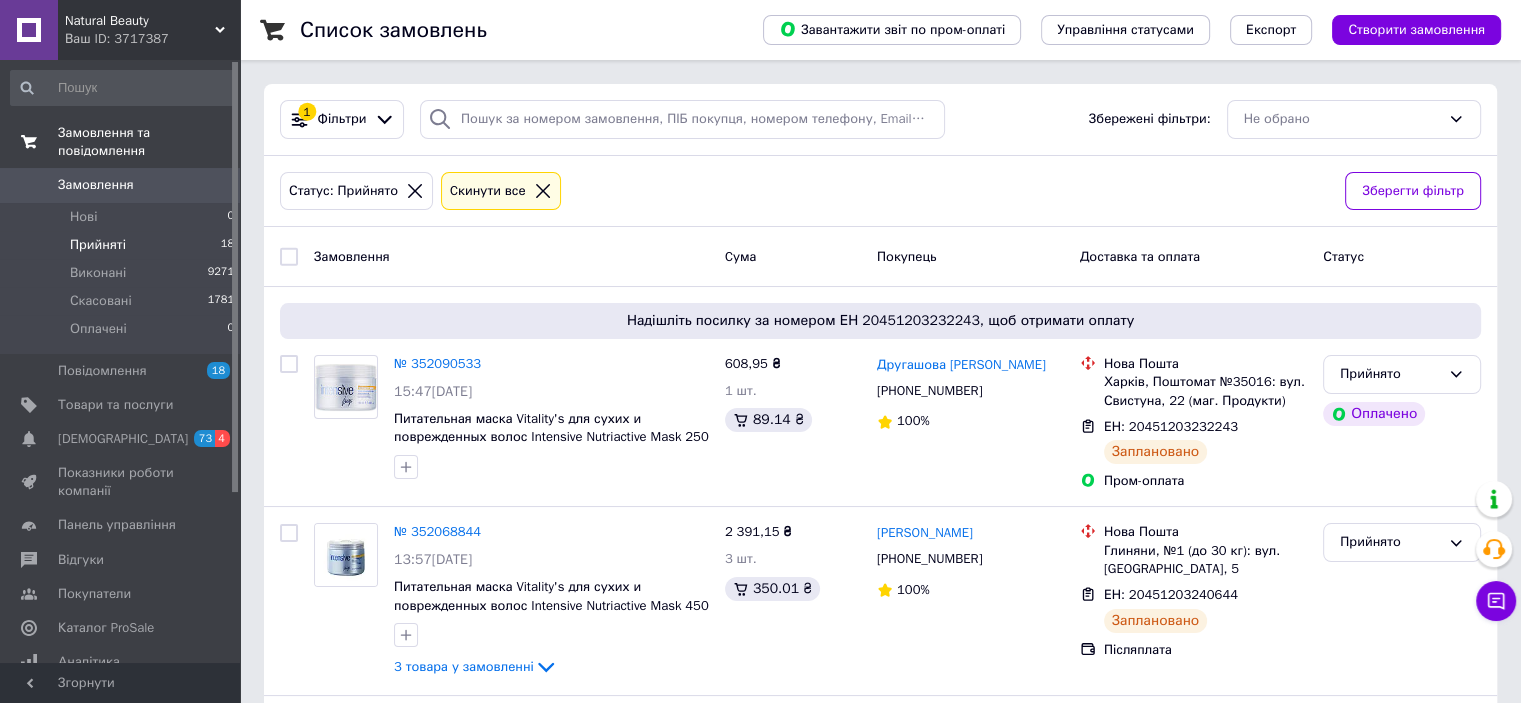 click on "Замовлення та повідомлення" at bounding box center [149, 142] 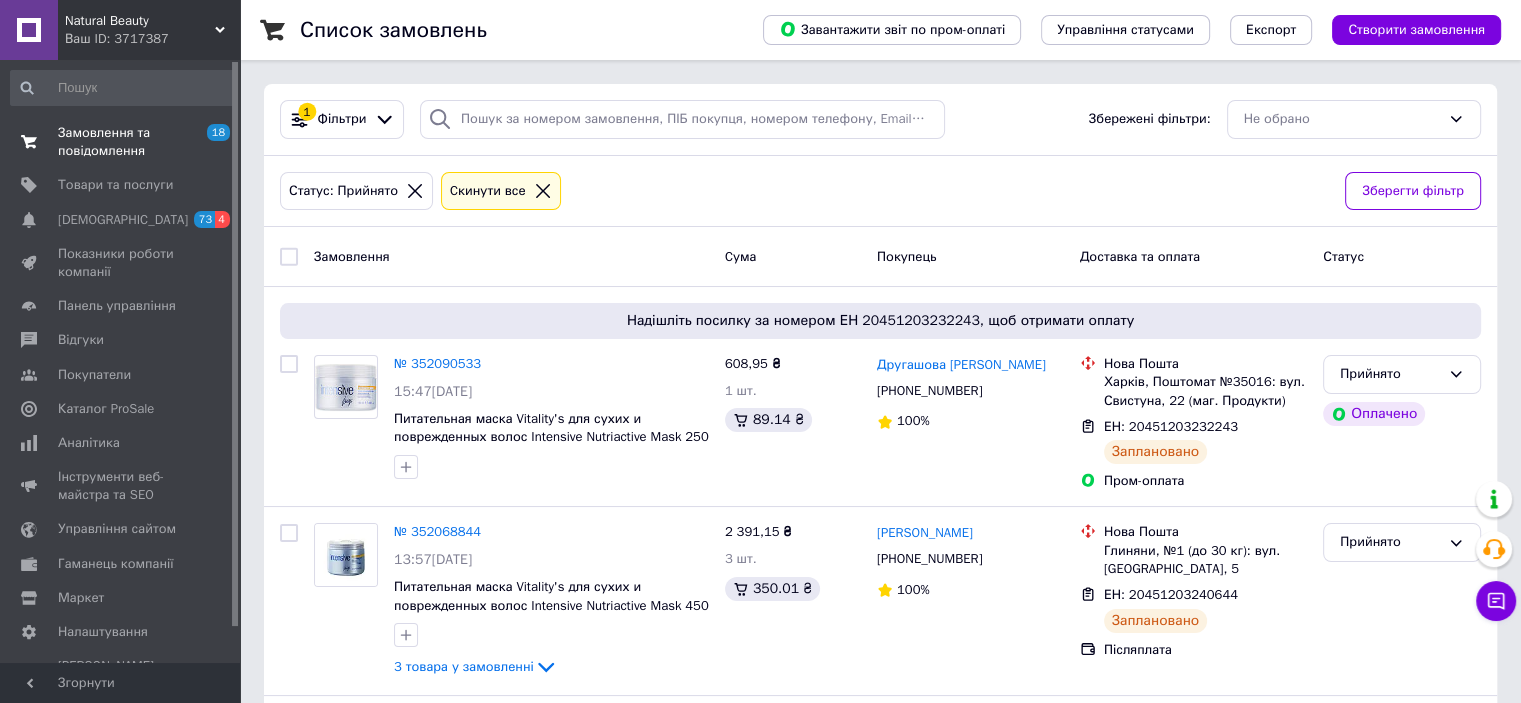 click on "Замовлення та повідомлення" at bounding box center (121, 142) 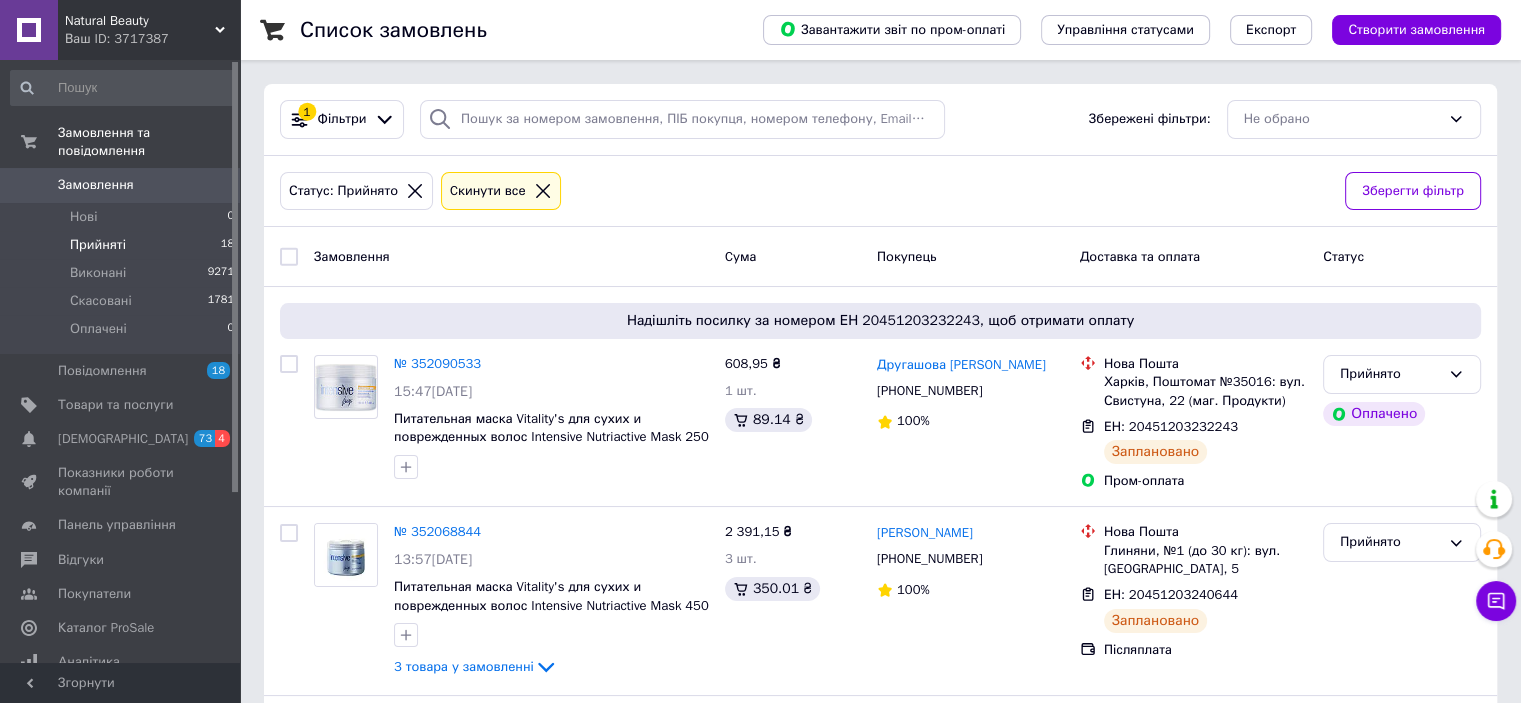 click on "Замовлення" at bounding box center (121, 185) 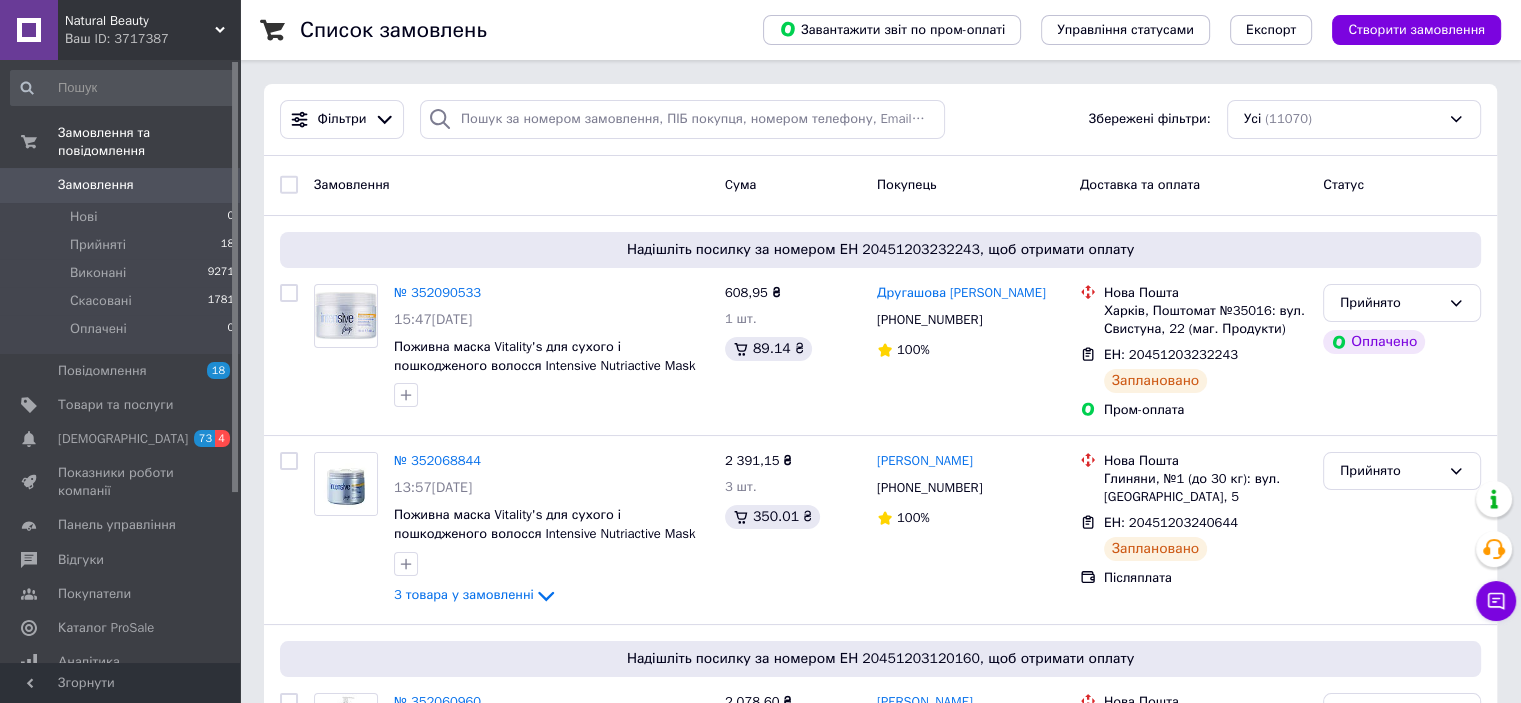 click on "Замовлення" at bounding box center (96, 185) 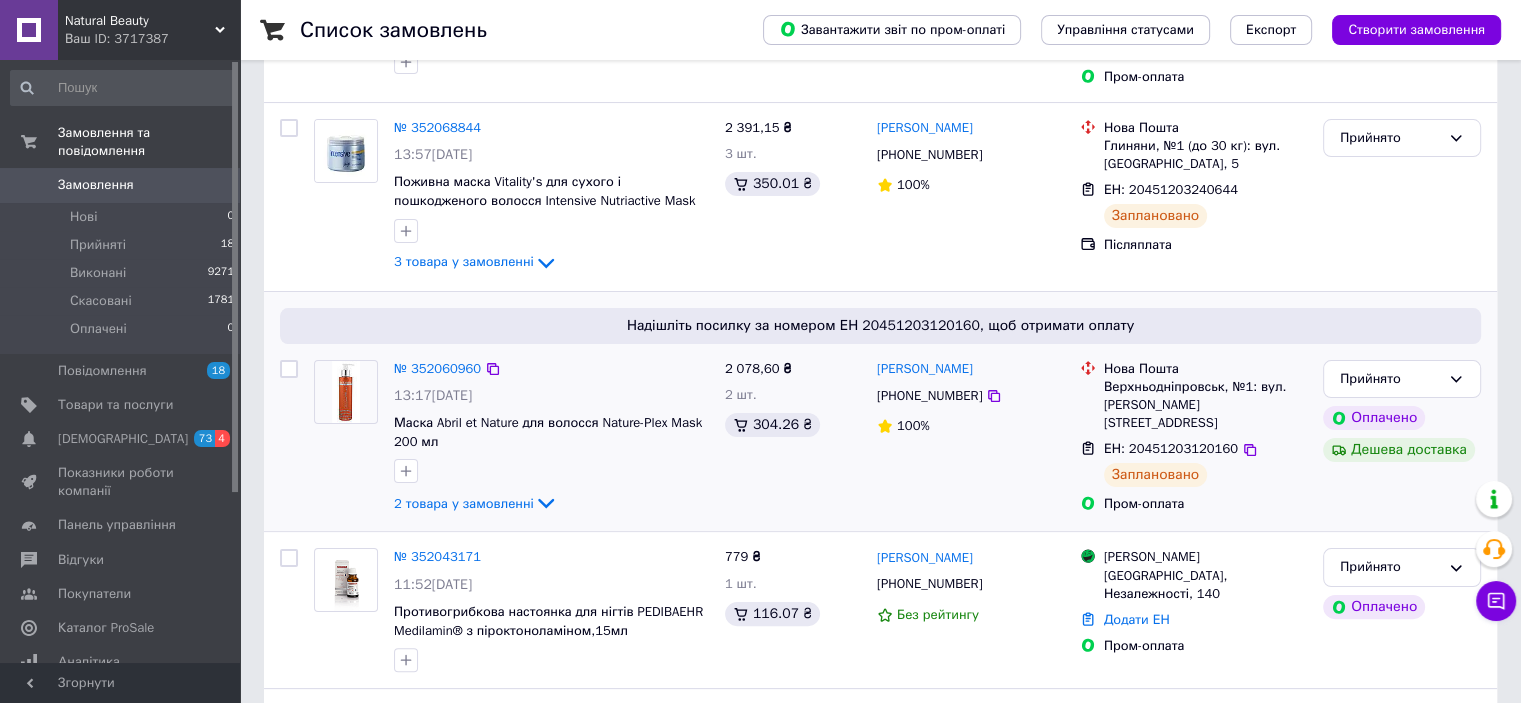 scroll, scrollTop: 666, scrollLeft: 0, axis: vertical 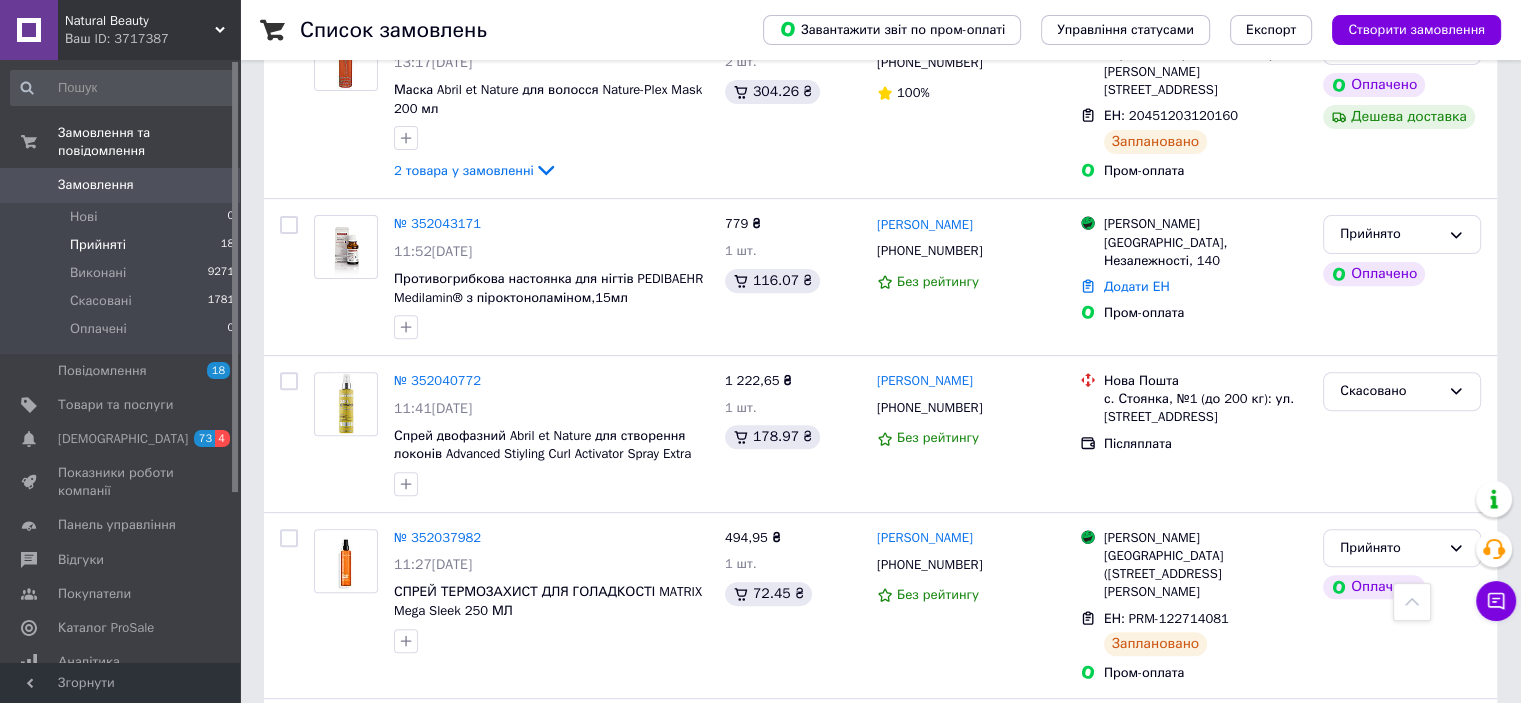 click on "Прийняті" at bounding box center [98, 245] 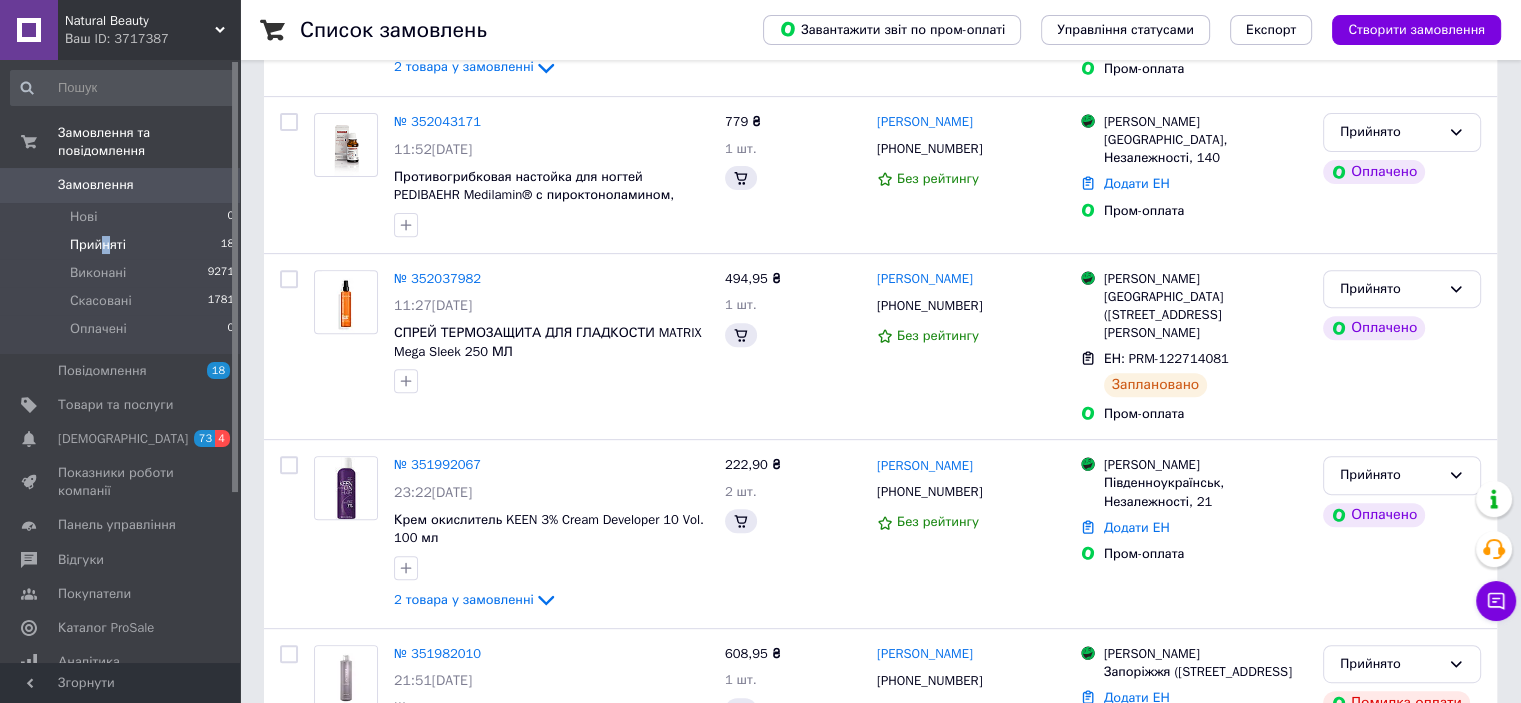 scroll, scrollTop: 0, scrollLeft: 0, axis: both 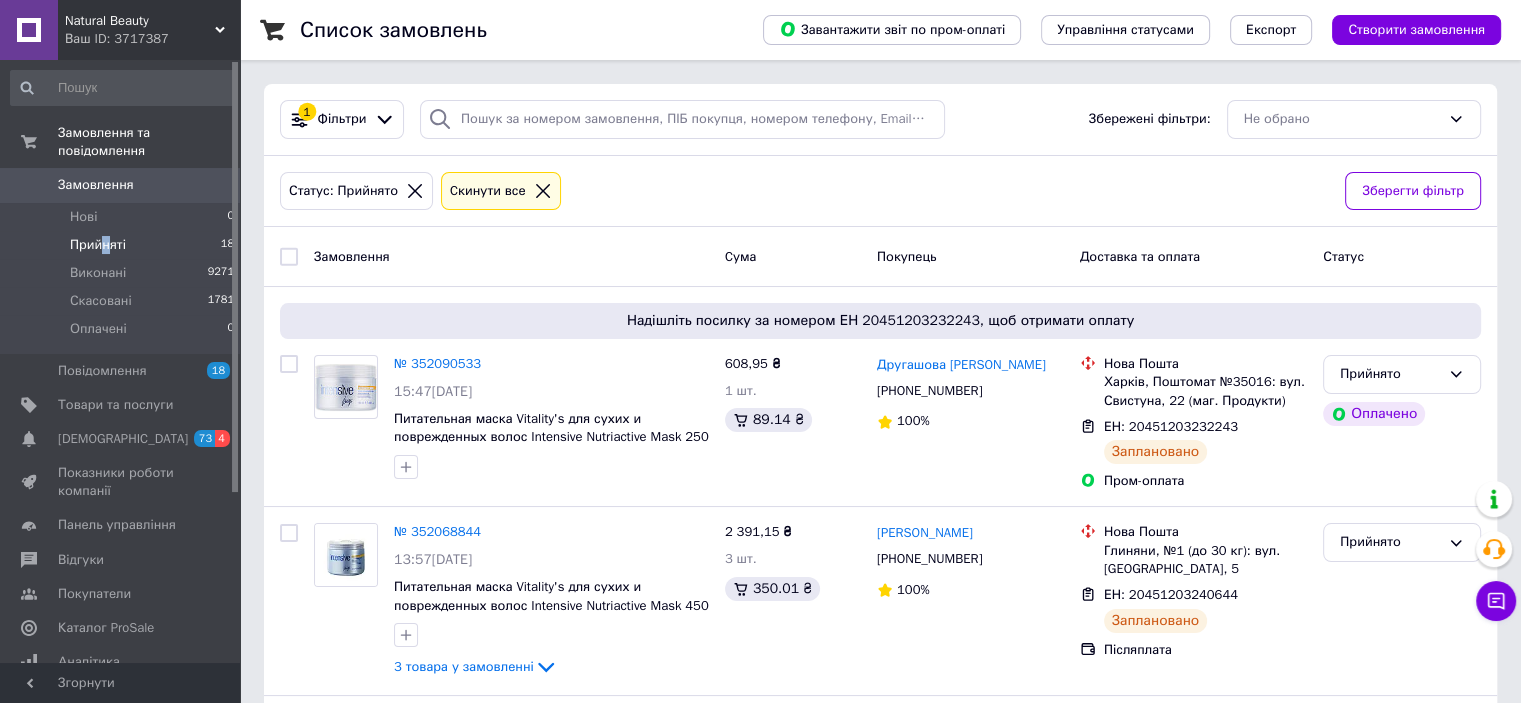 click on "Замовлення" at bounding box center (96, 185) 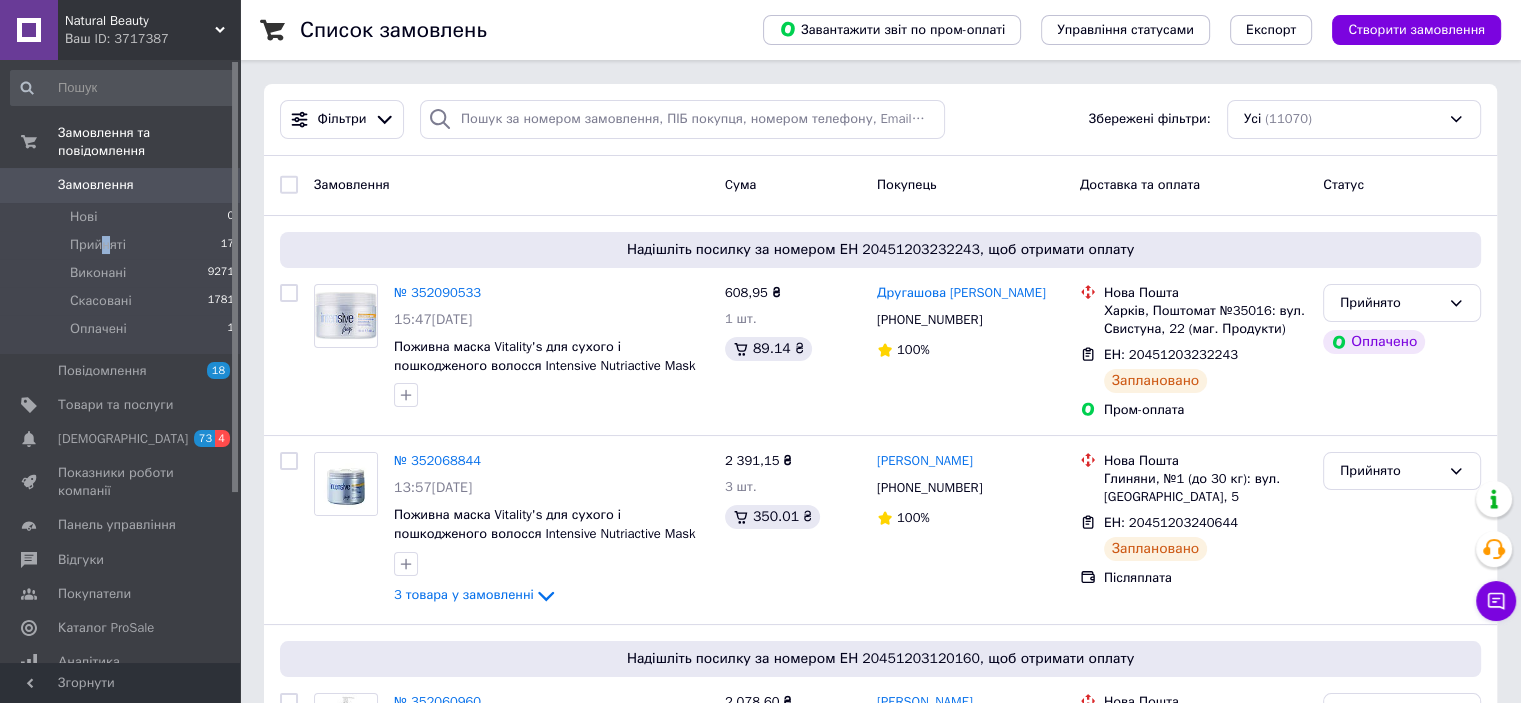 click on "Замовлення" at bounding box center (121, 185) 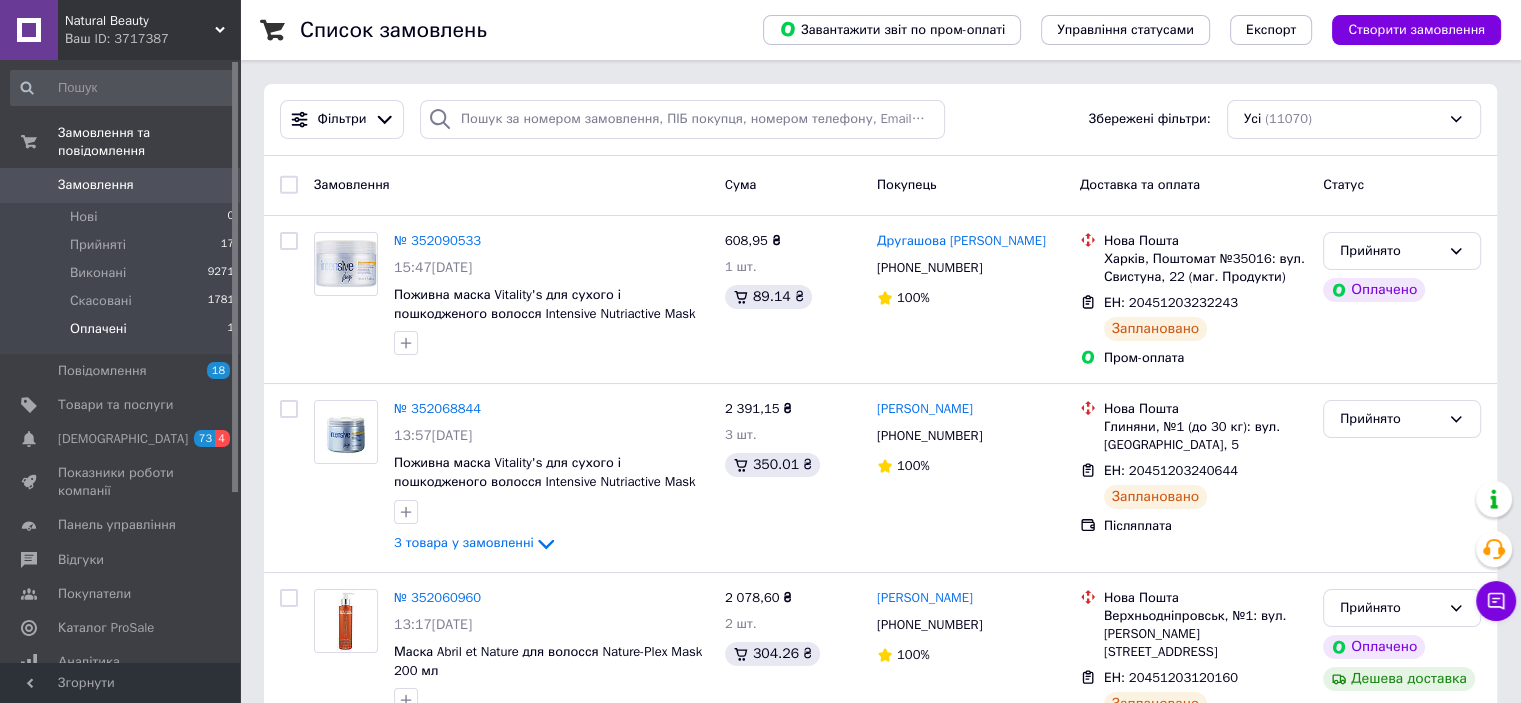 click on "Оплачені 1" at bounding box center (123, 334) 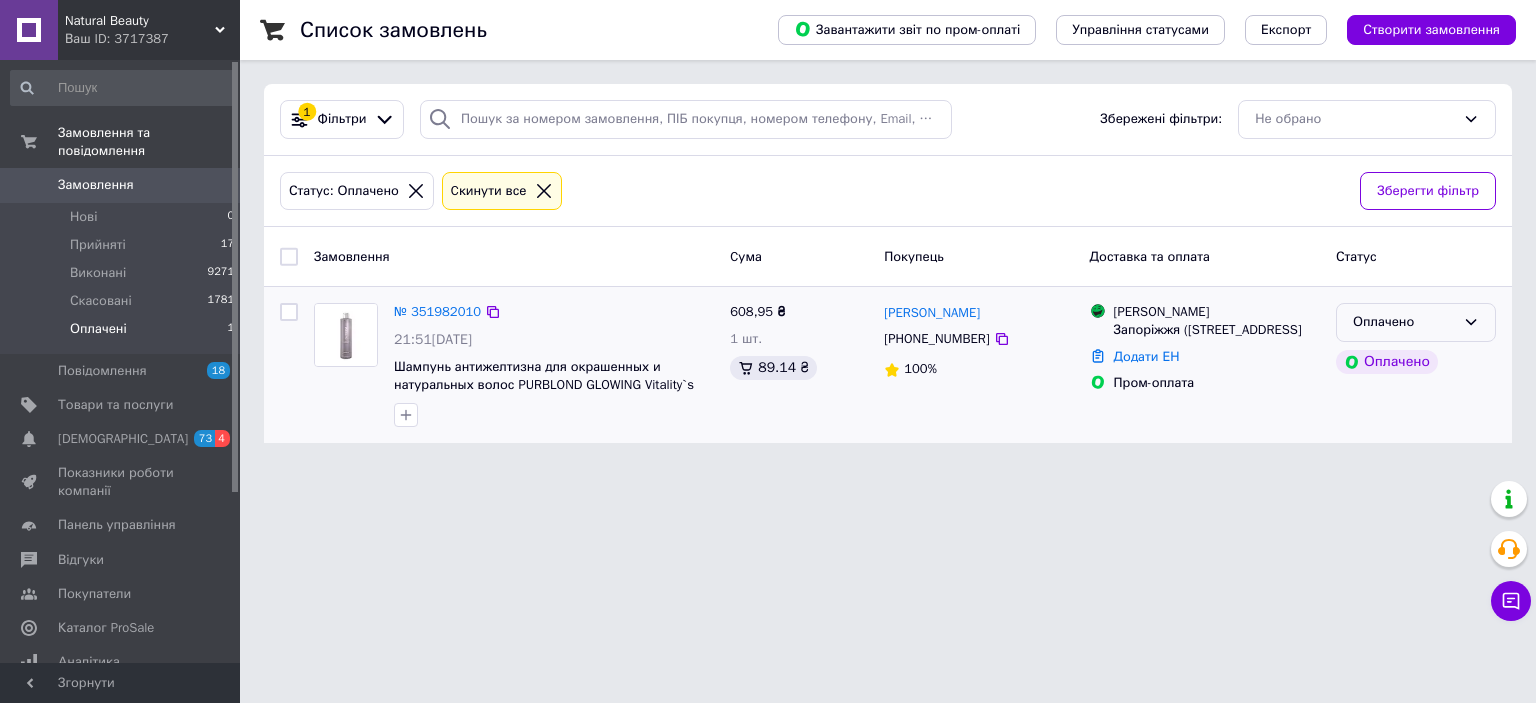 click on "Оплачено" at bounding box center (1404, 322) 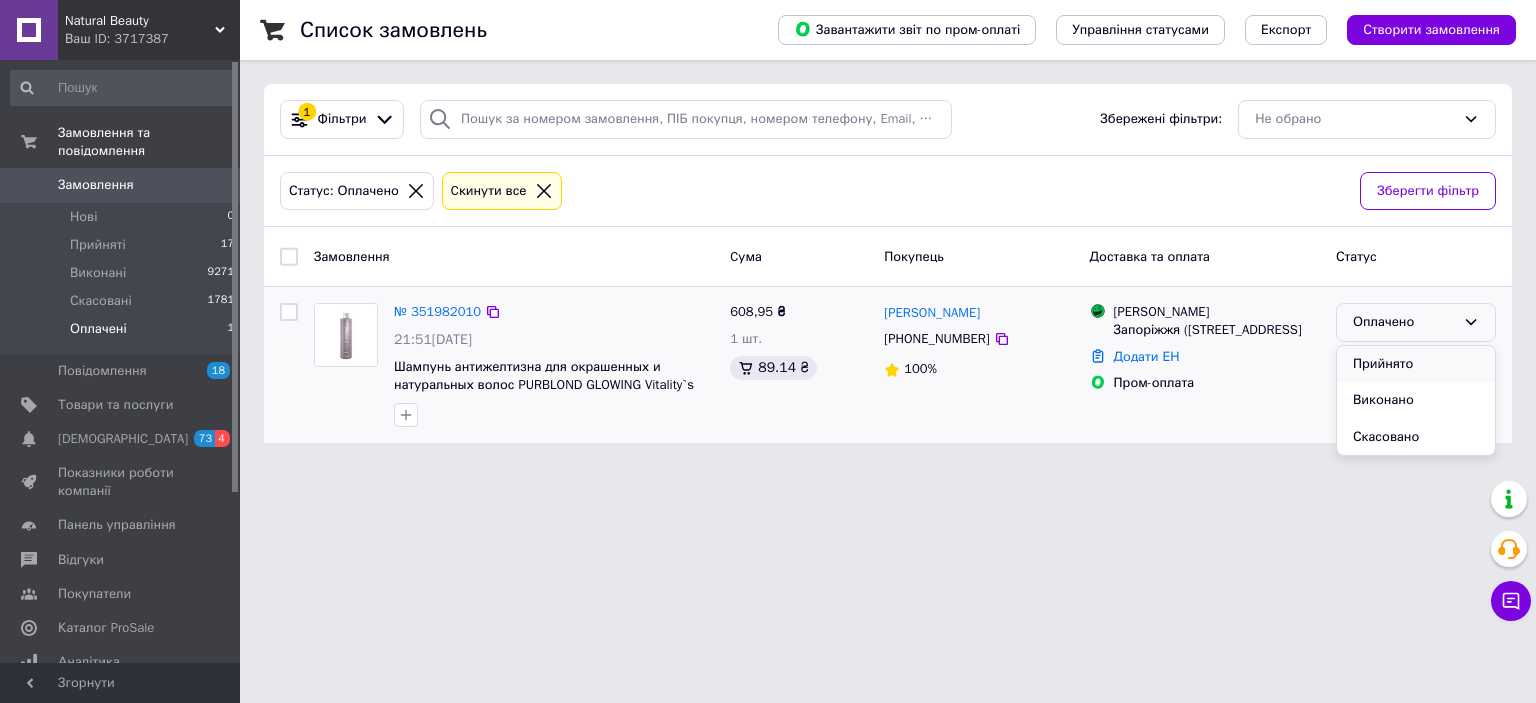 click on "Прийнято" at bounding box center (1416, 364) 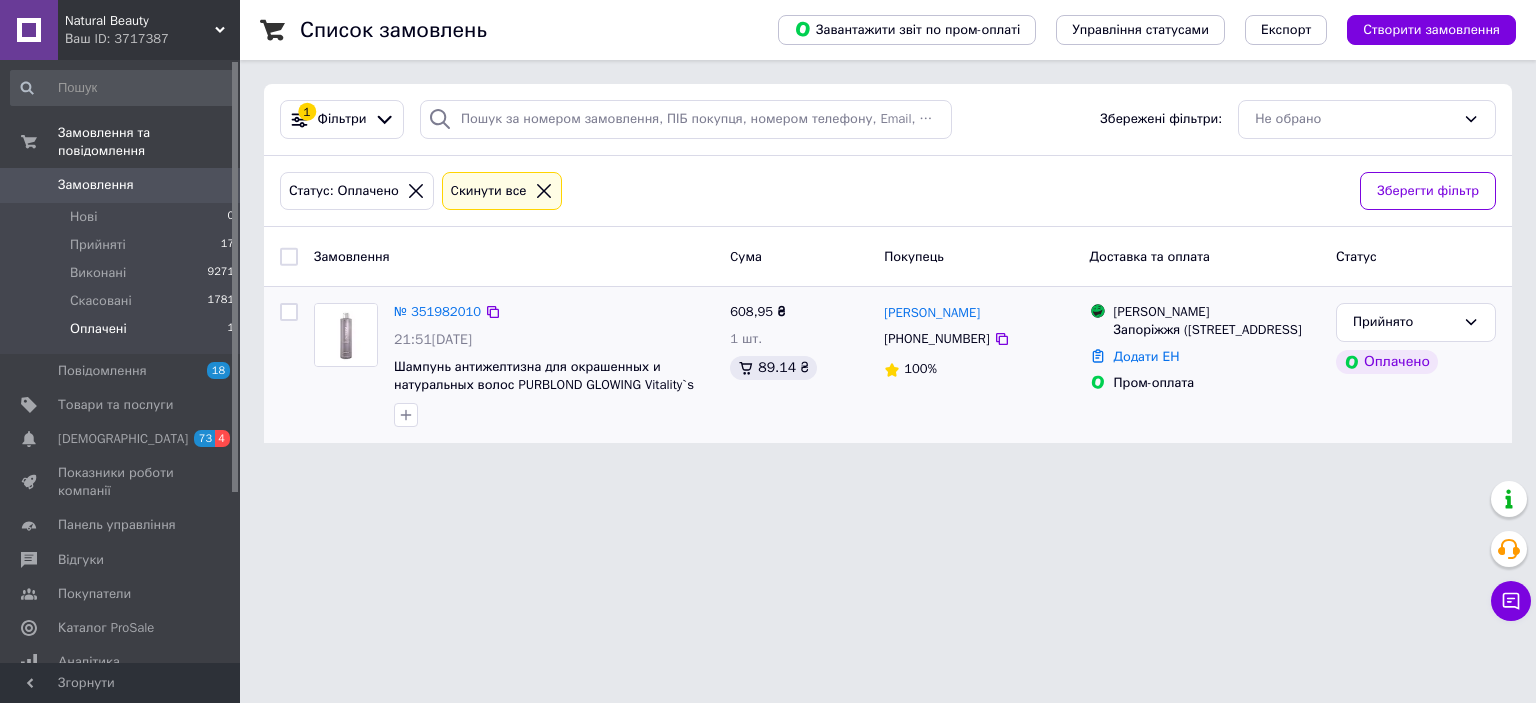 click on "Замовлення" at bounding box center (96, 185) 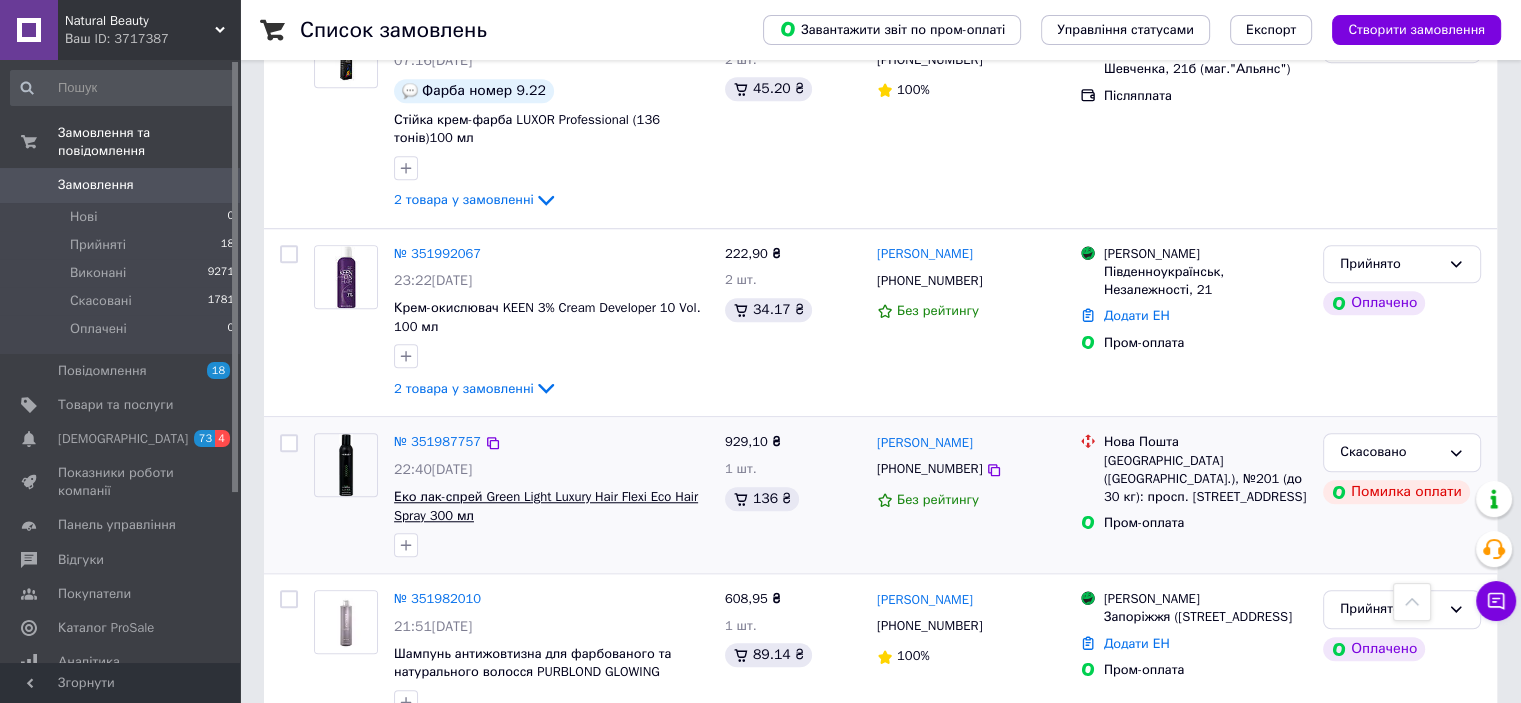 scroll, scrollTop: 1666, scrollLeft: 0, axis: vertical 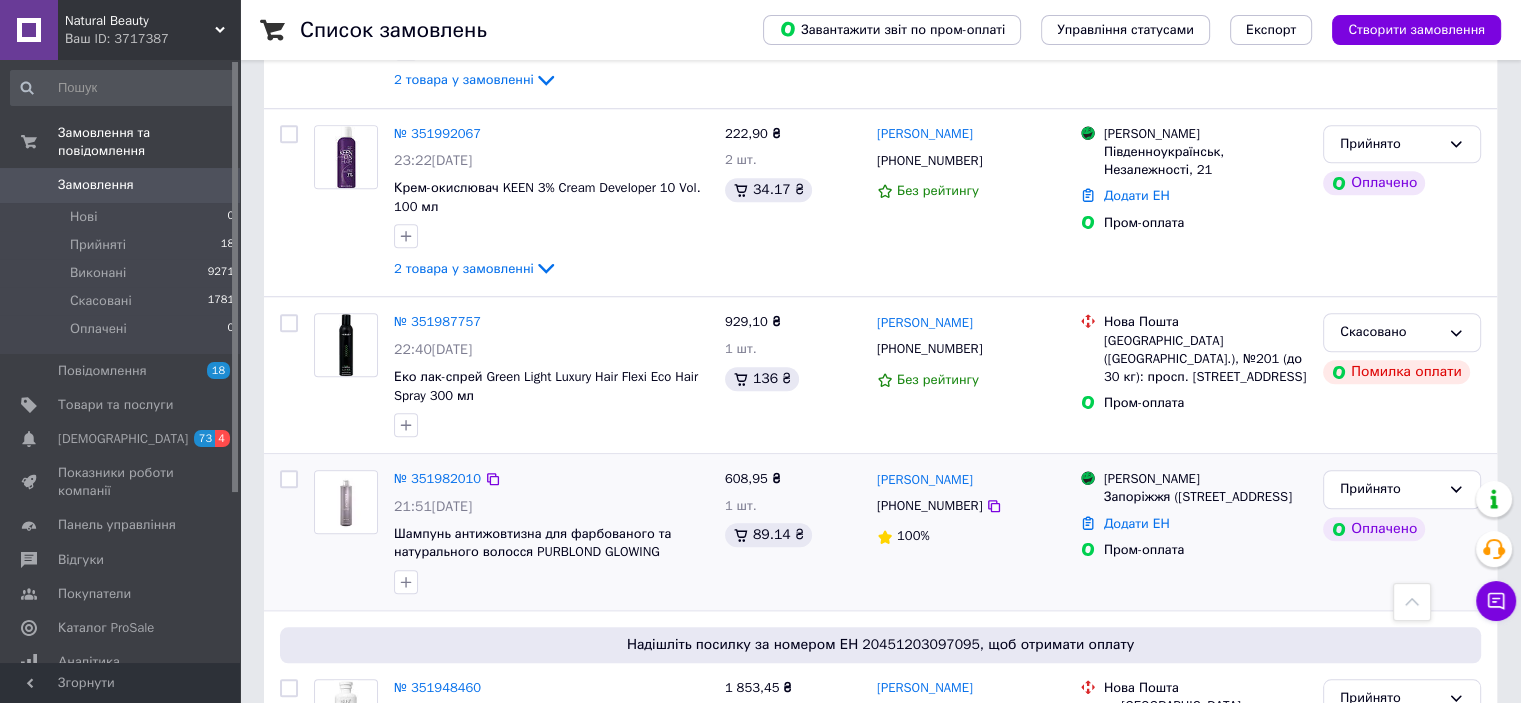 click at bounding box center (346, 502) 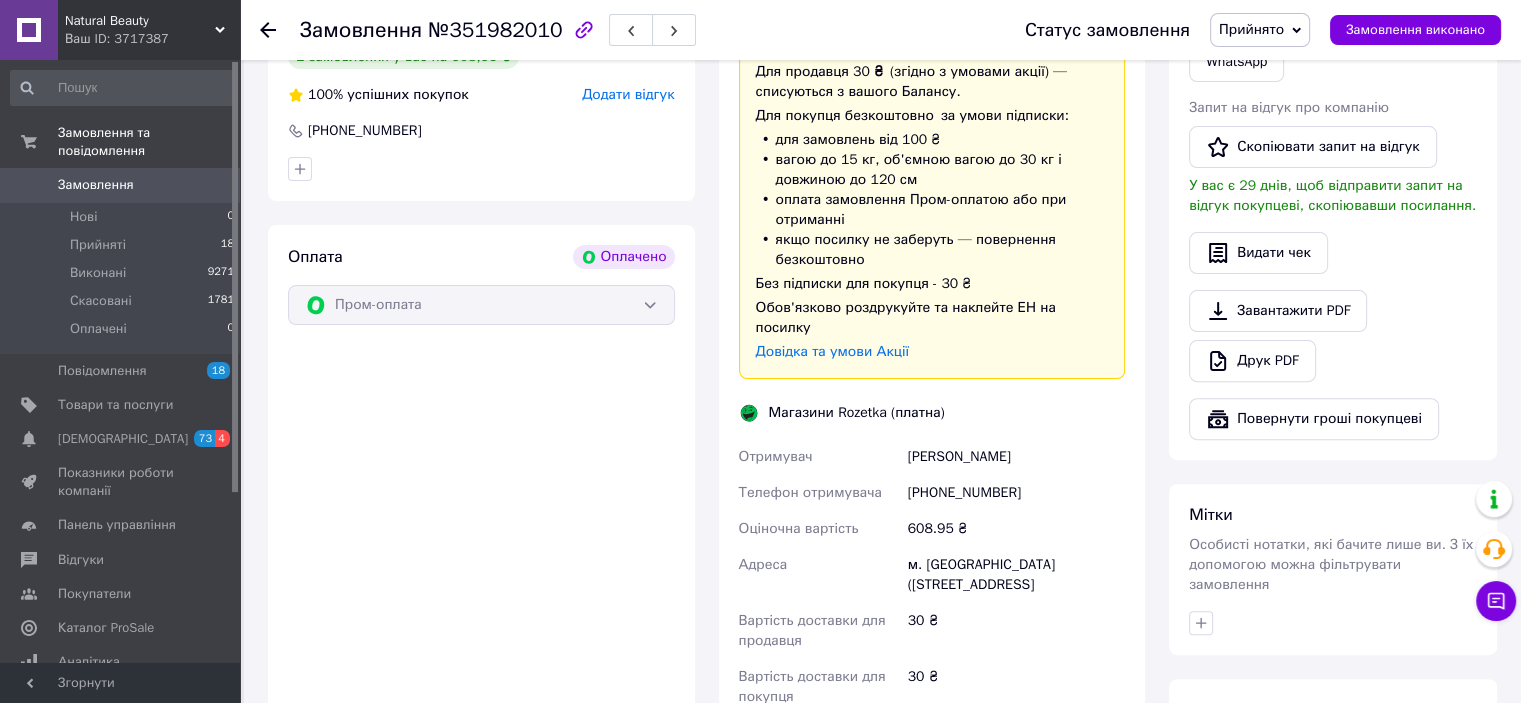scroll, scrollTop: 1000, scrollLeft: 0, axis: vertical 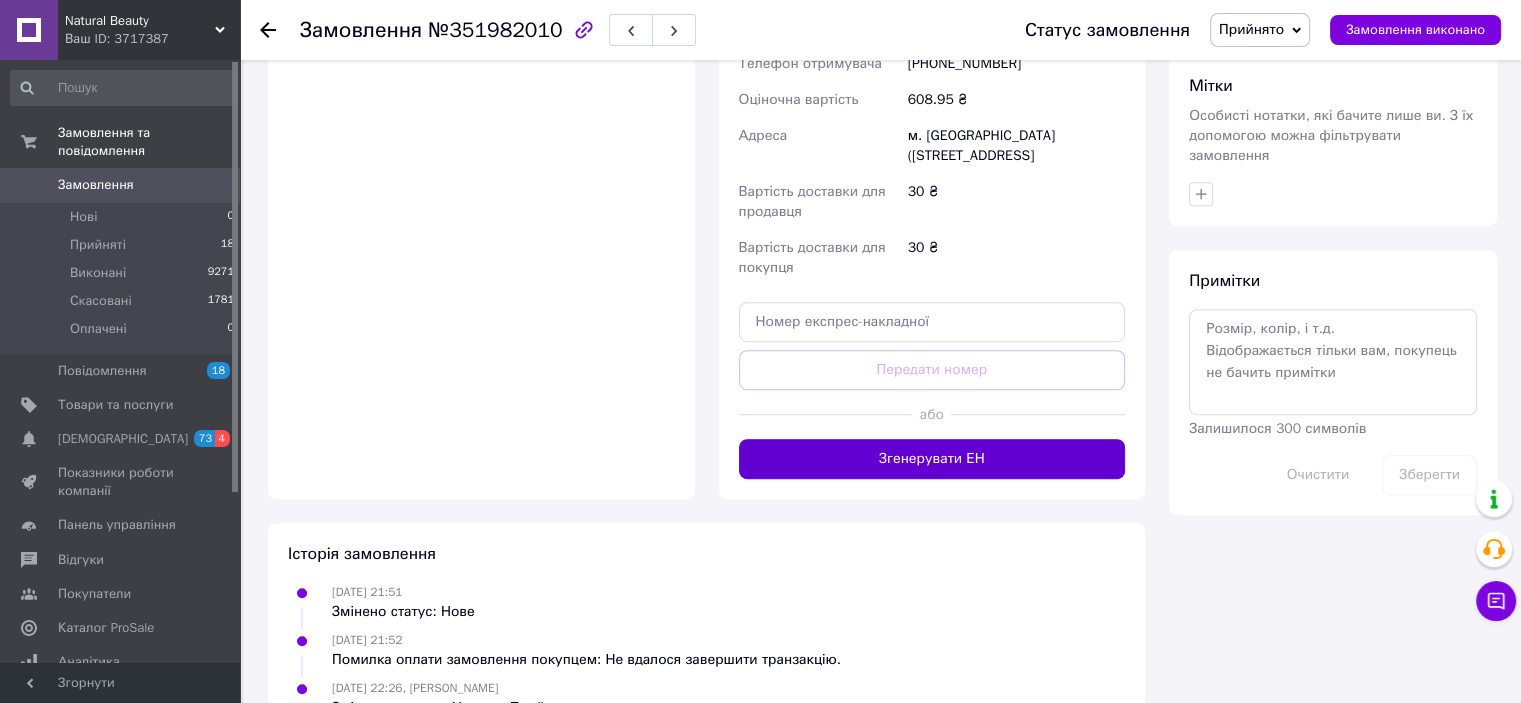drag, startPoint x: 852, startPoint y: 452, endPoint x: 825, endPoint y: 468, distance: 31.38471 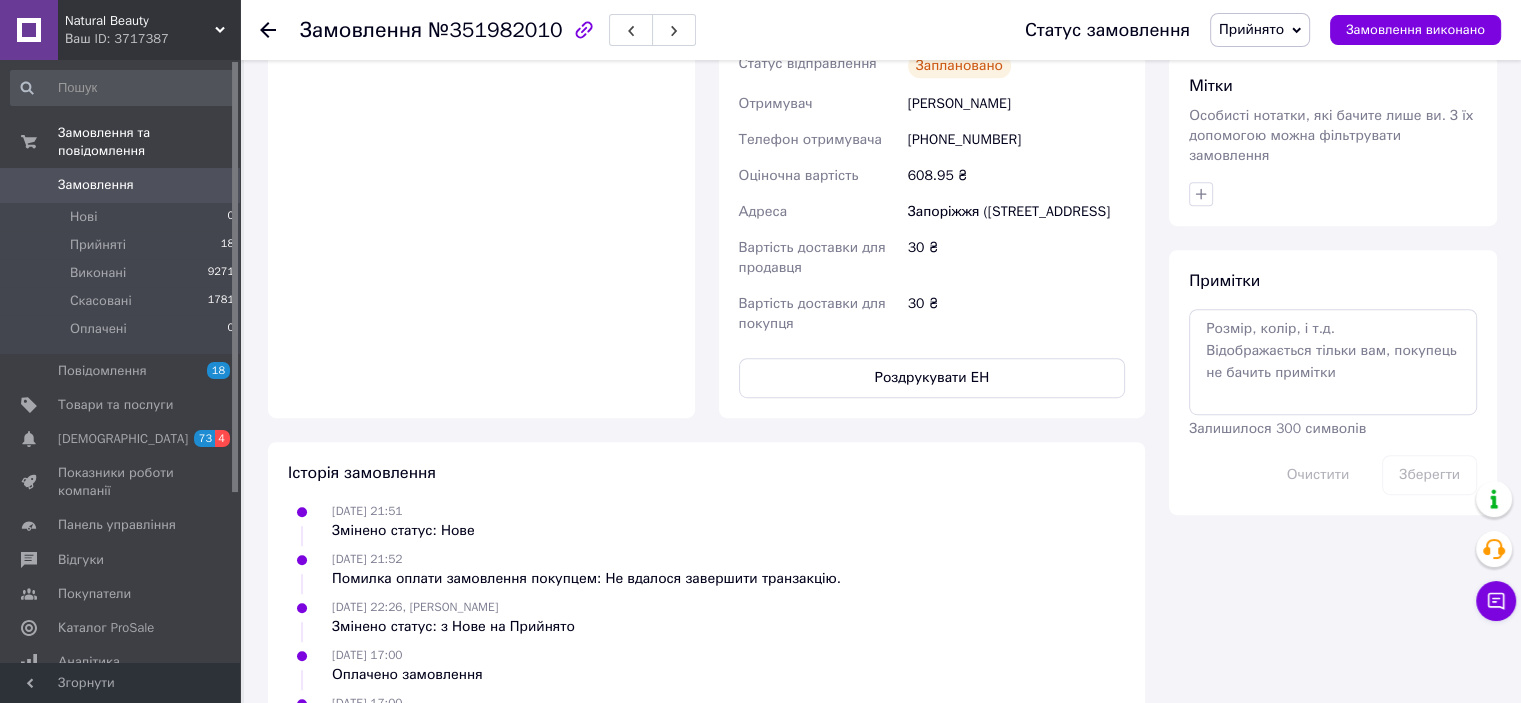 drag, startPoint x: 949, startPoint y: 319, endPoint x: 947, endPoint y: 334, distance: 15.132746 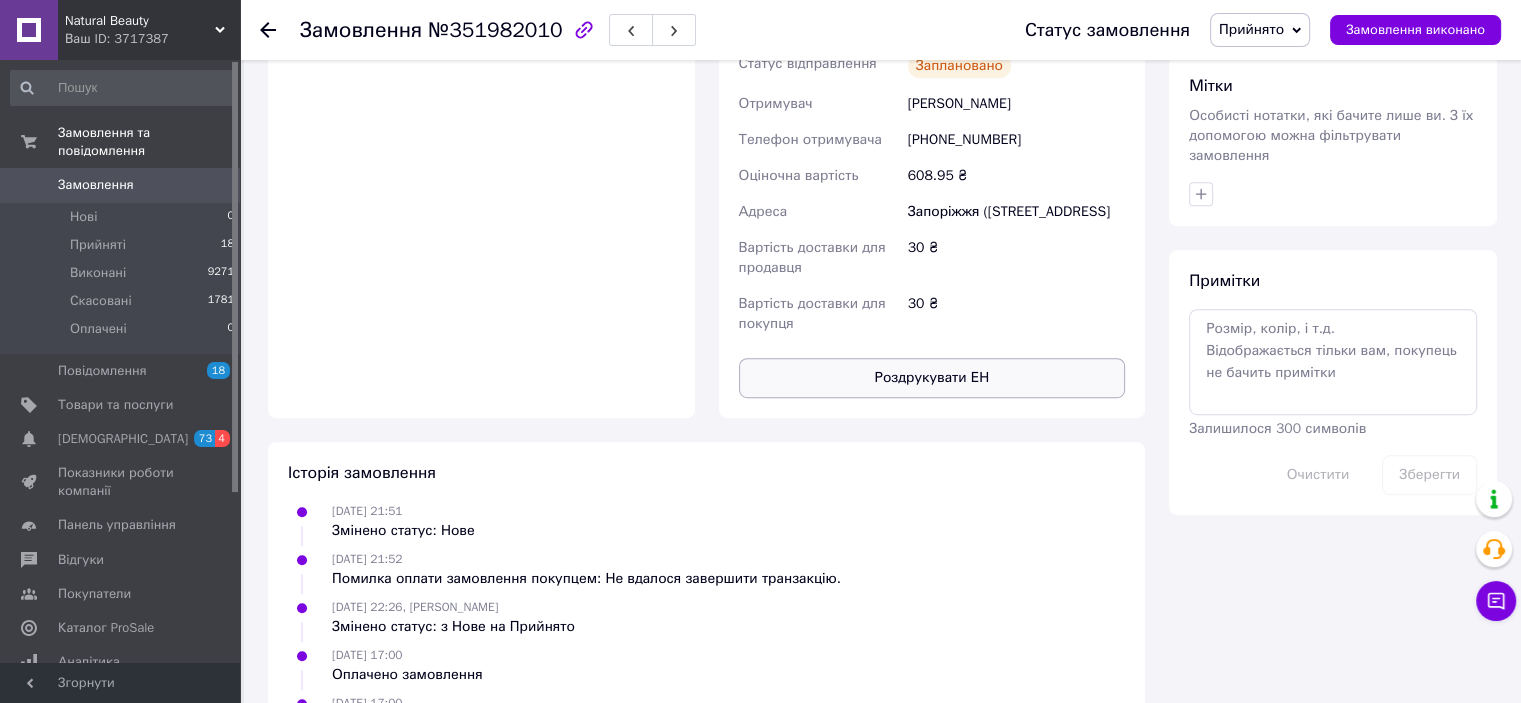 click on "Роздрукувати ЕН" at bounding box center [932, 378] 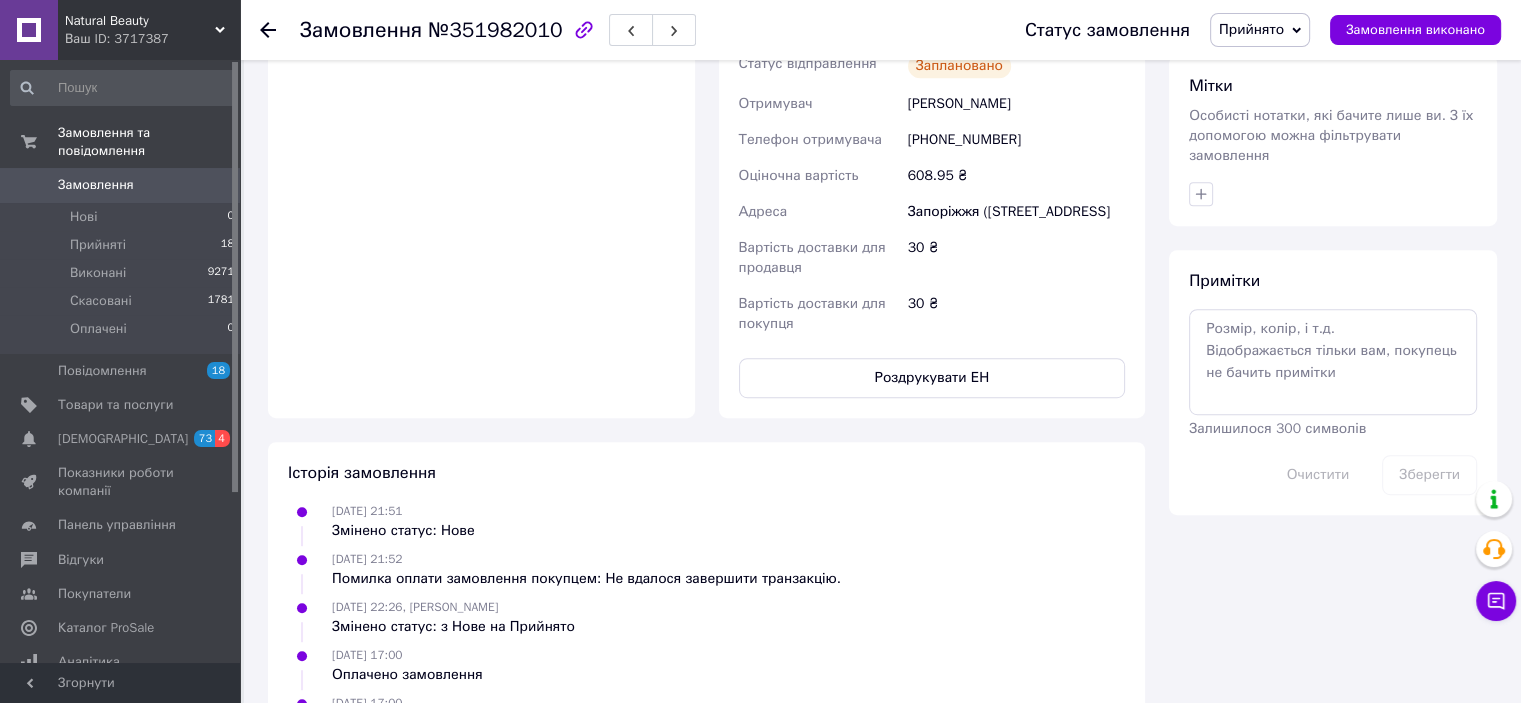 click on "Замовлення" at bounding box center (121, 185) 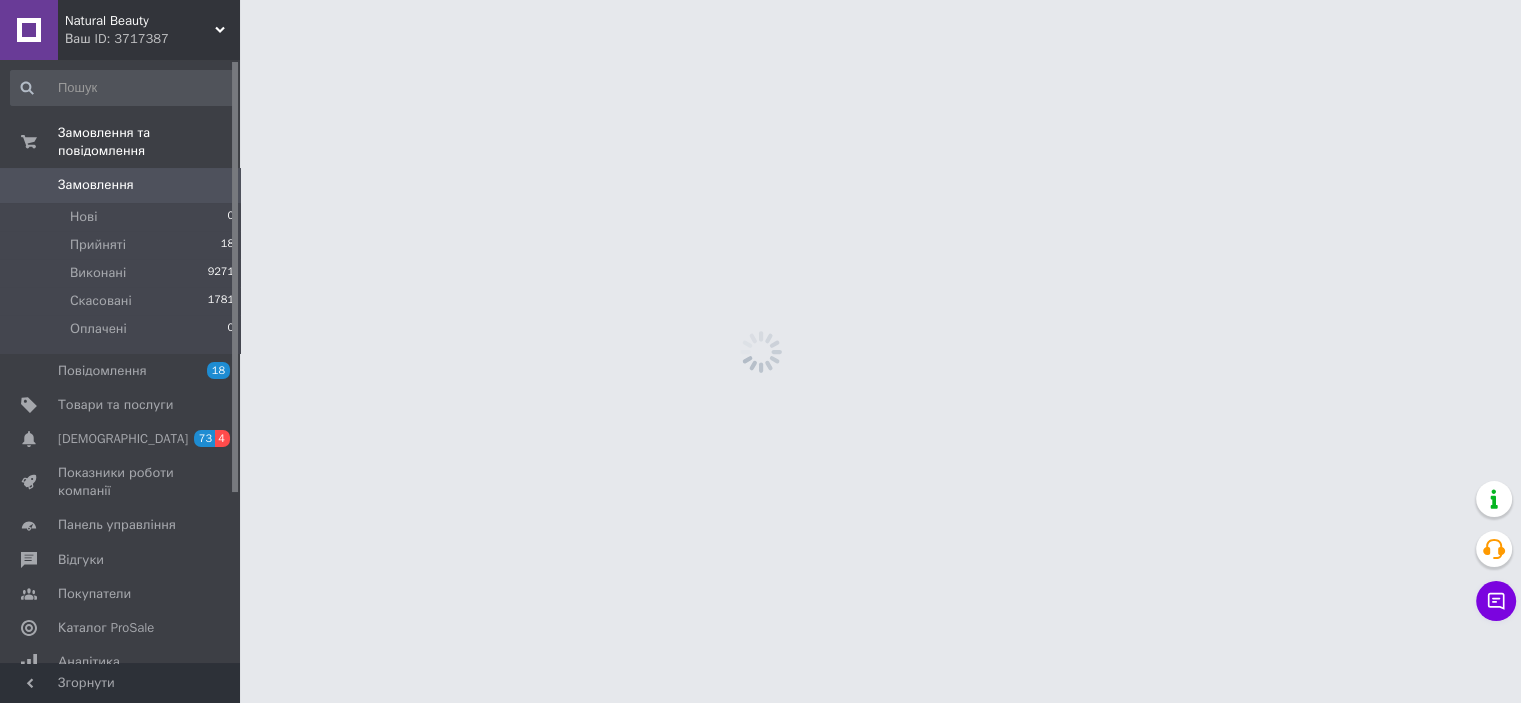 scroll, scrollTop: 0, scrollLeft: 0, axis: both 